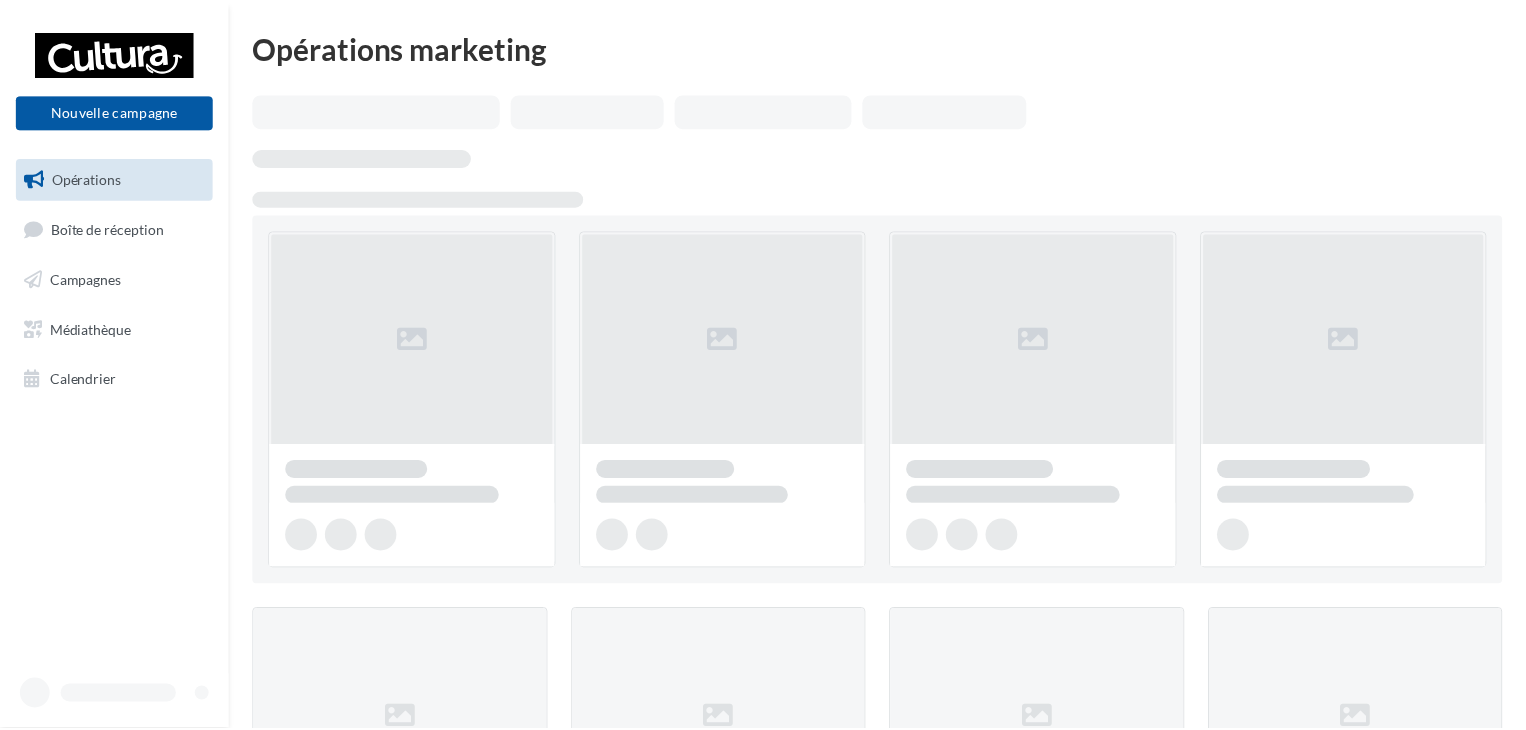 scroll, scrollTop: 0, scrollLeft: 0, axis: both 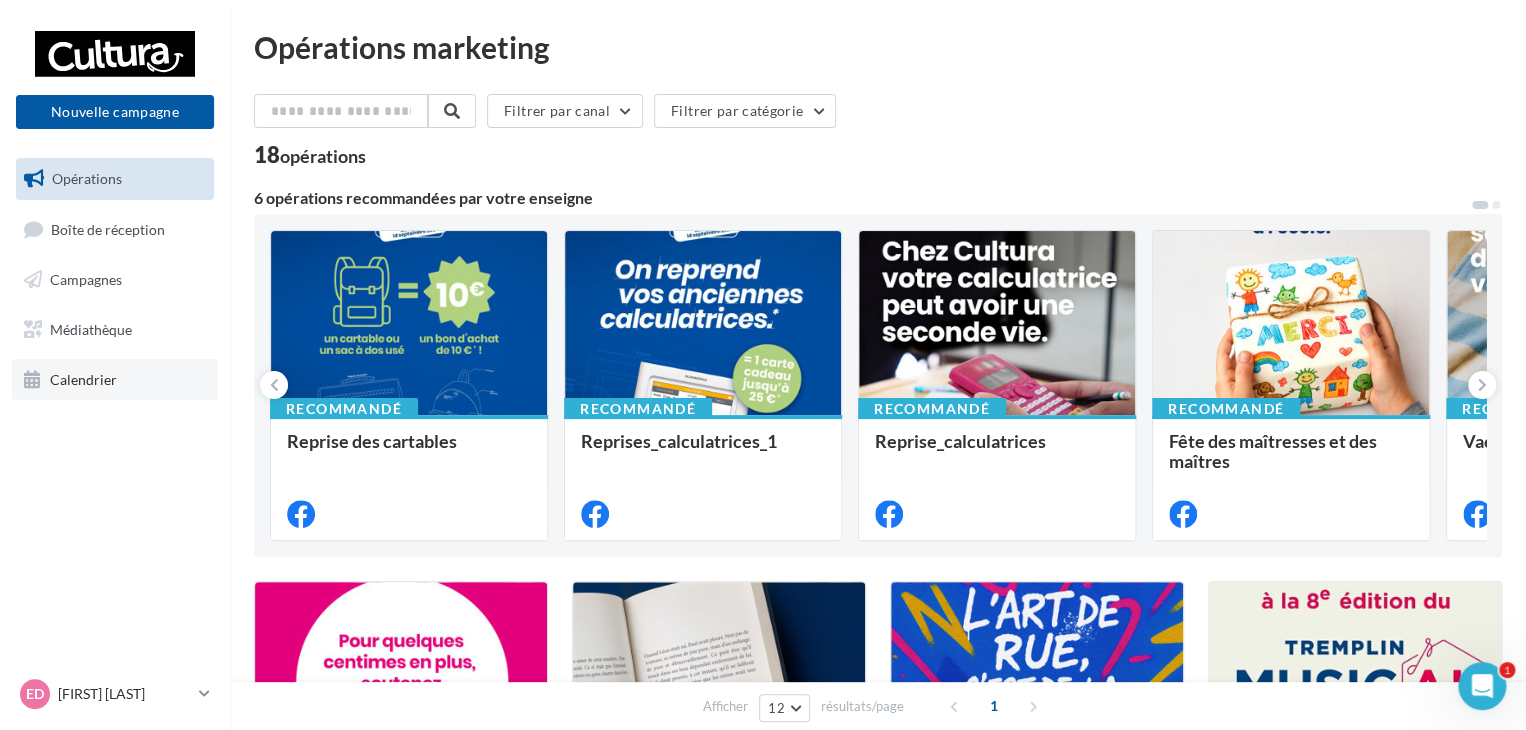 click on "Calendrier" at bounding box center [115, 380] 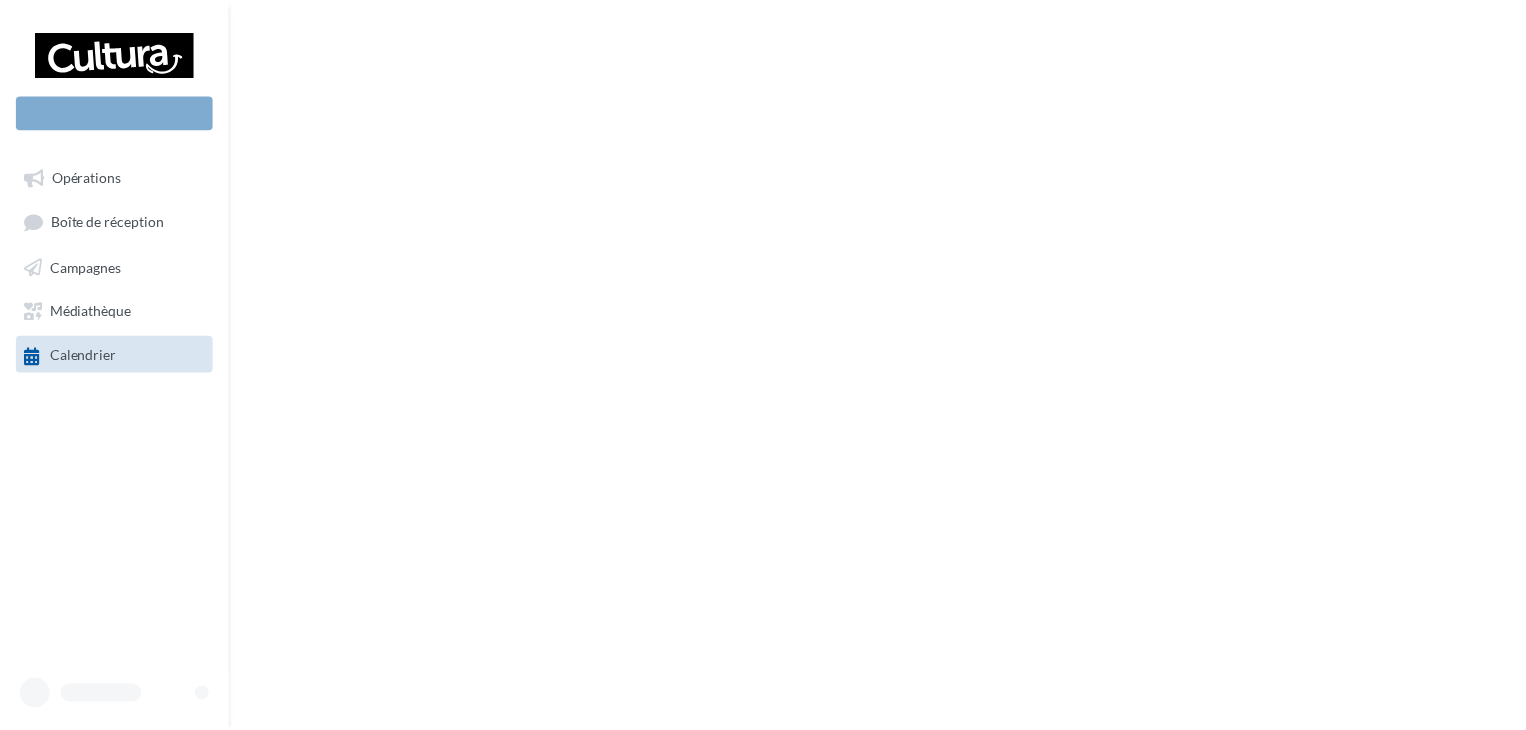 scroll, scrollTop: 0, scrollLeft: 0, axis: both 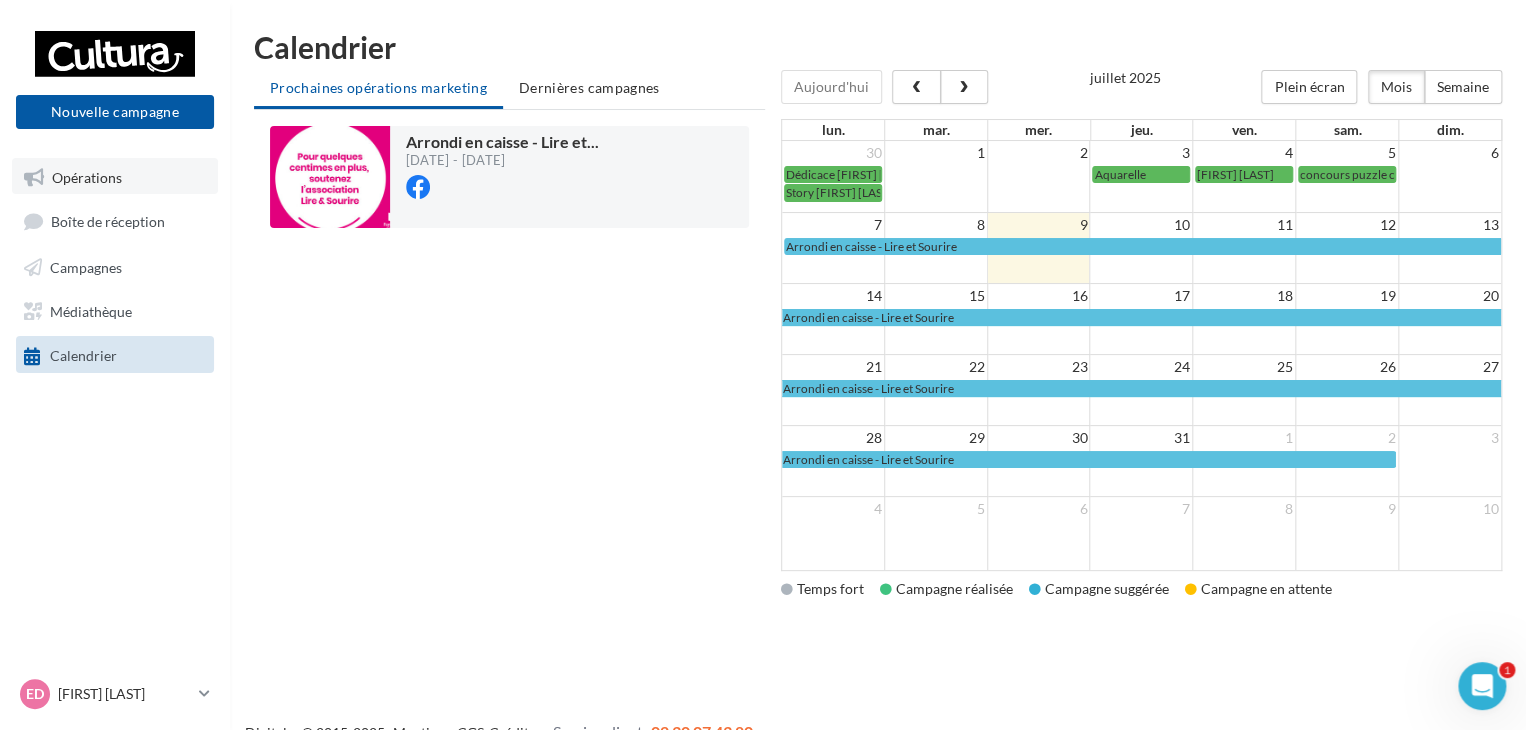 click on "Opérations" at bounding box center (87, 176) 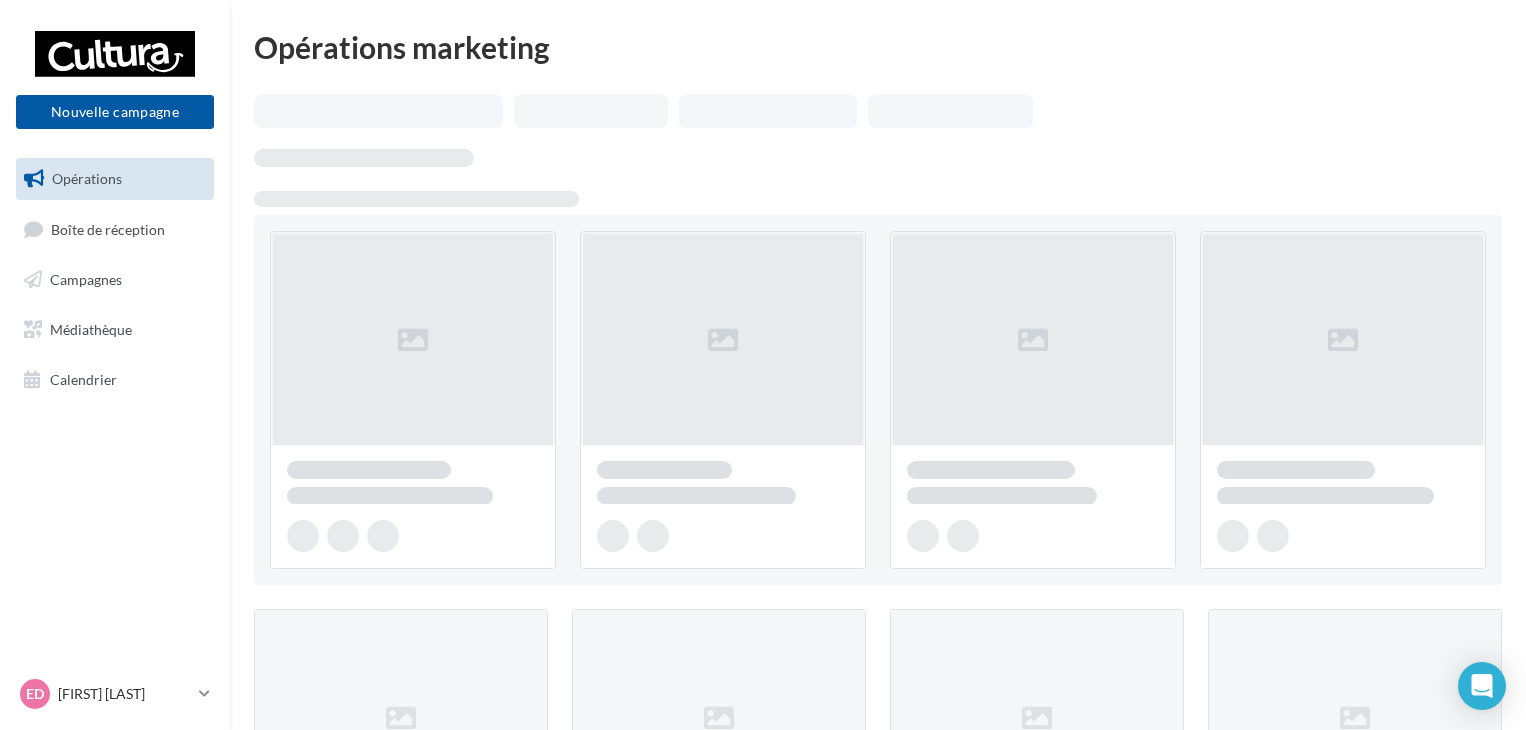 scroll, scrollTop: 0, scrollLeft: 0, axis: both 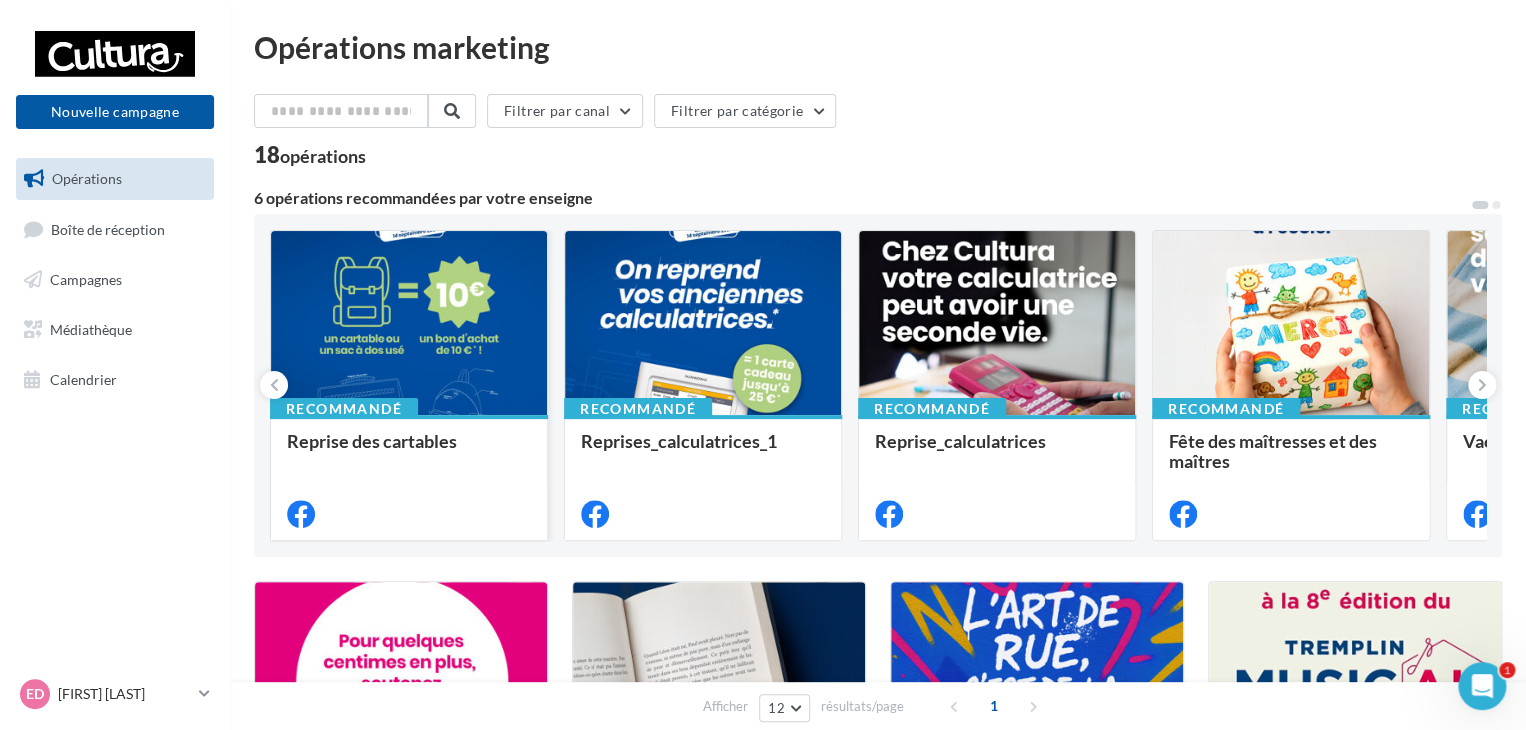 click at bounding box center (409, 324) 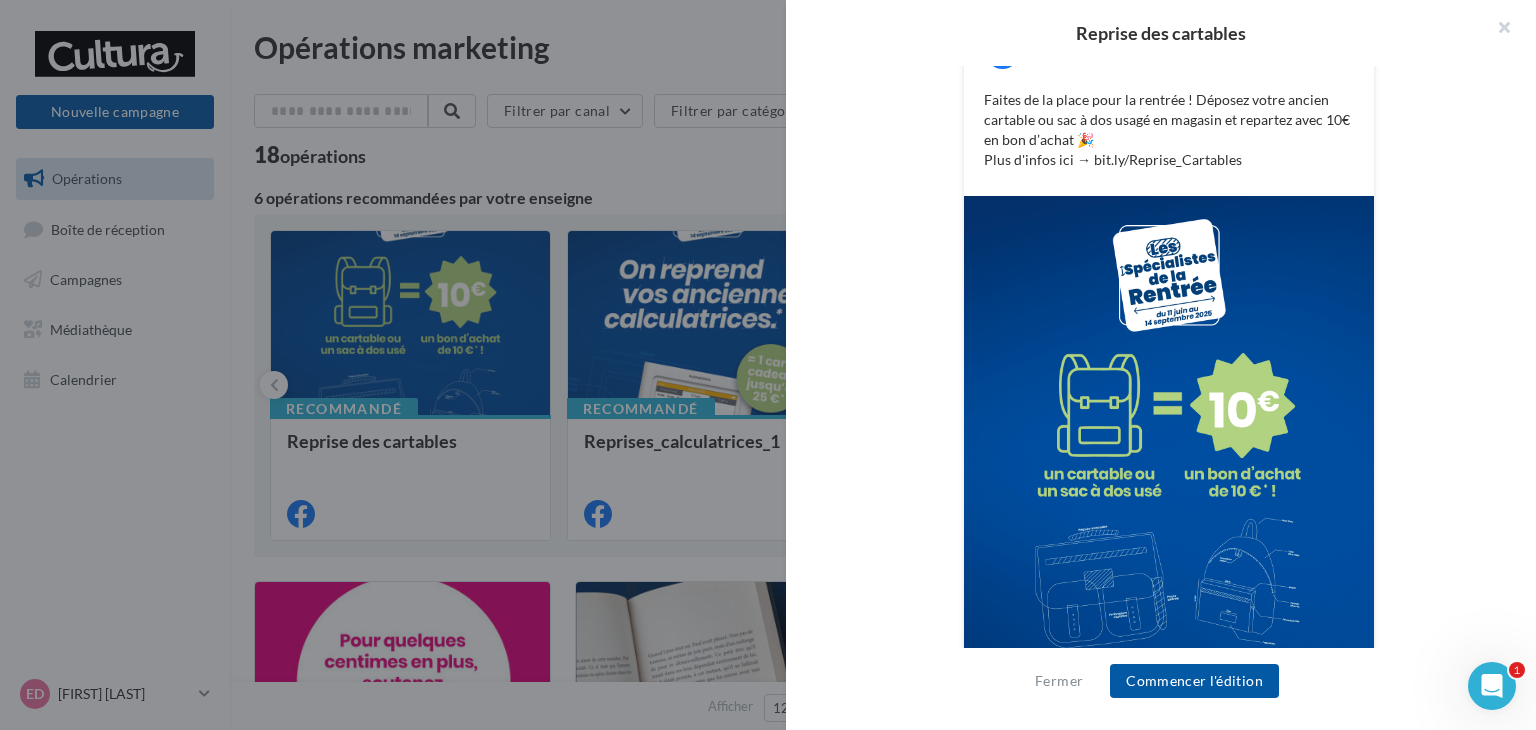 scroll, scrollTop: 472, scrollLeft: 0, axis: vertical 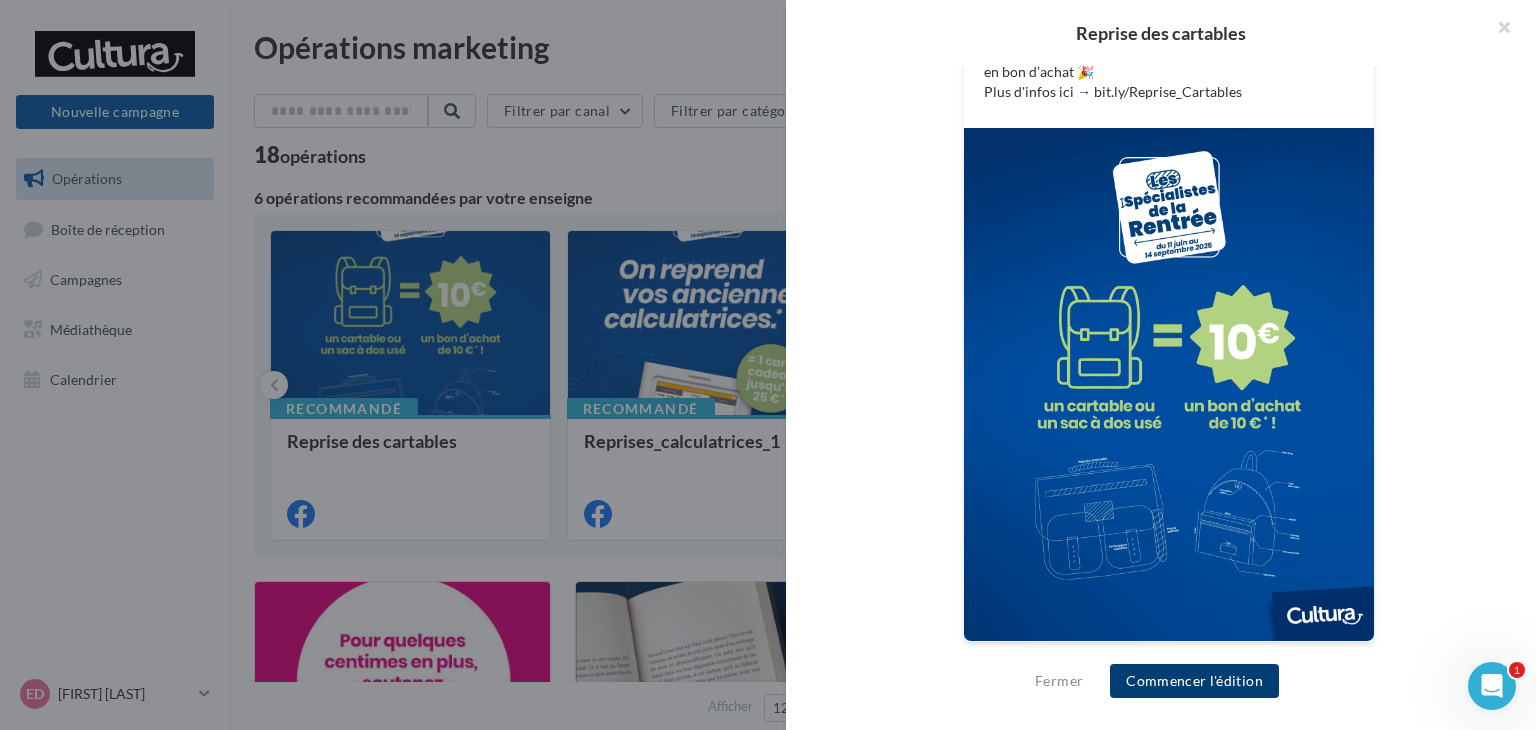 click on "Commencer l'édition" at bounding box center (1194, 681) 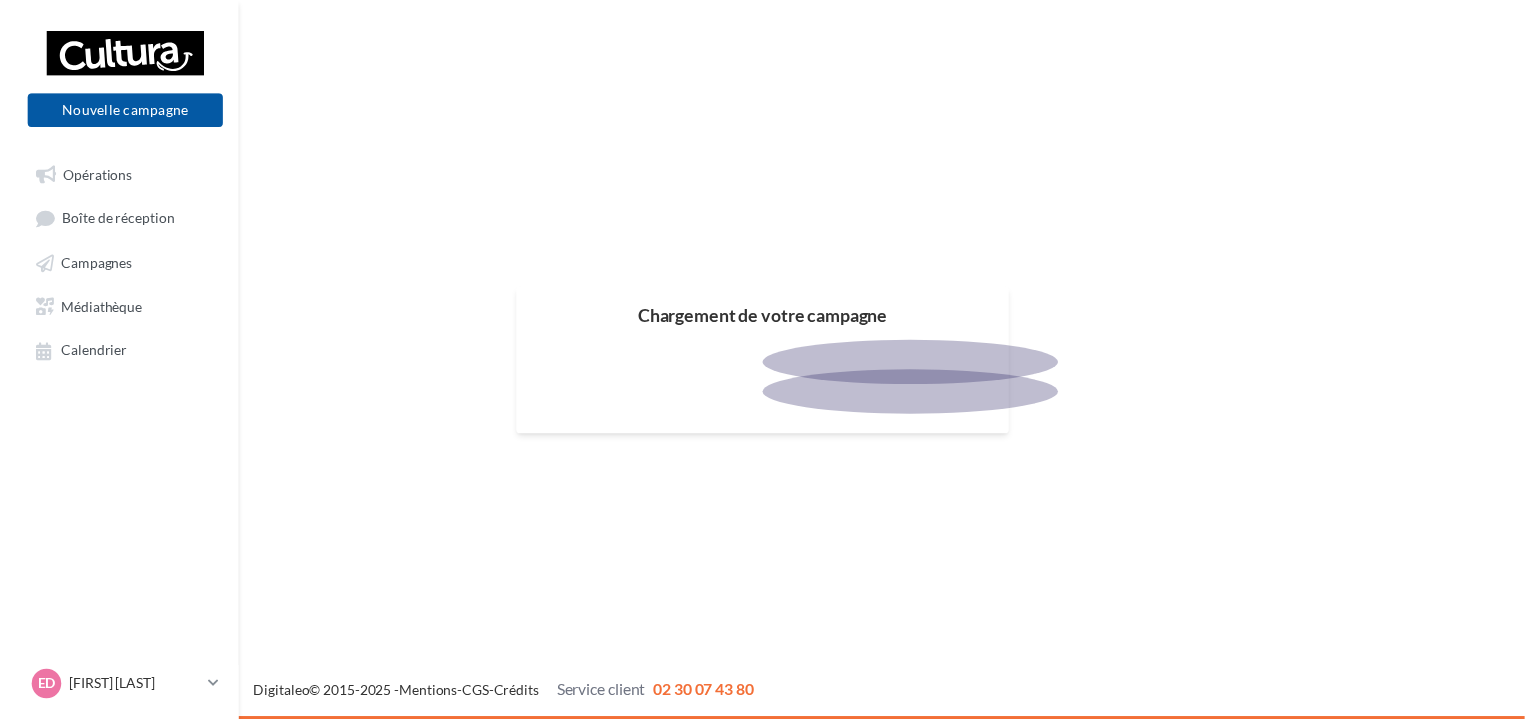 scroll, scrollTop: 0, scrollLeft: 0, axis: both 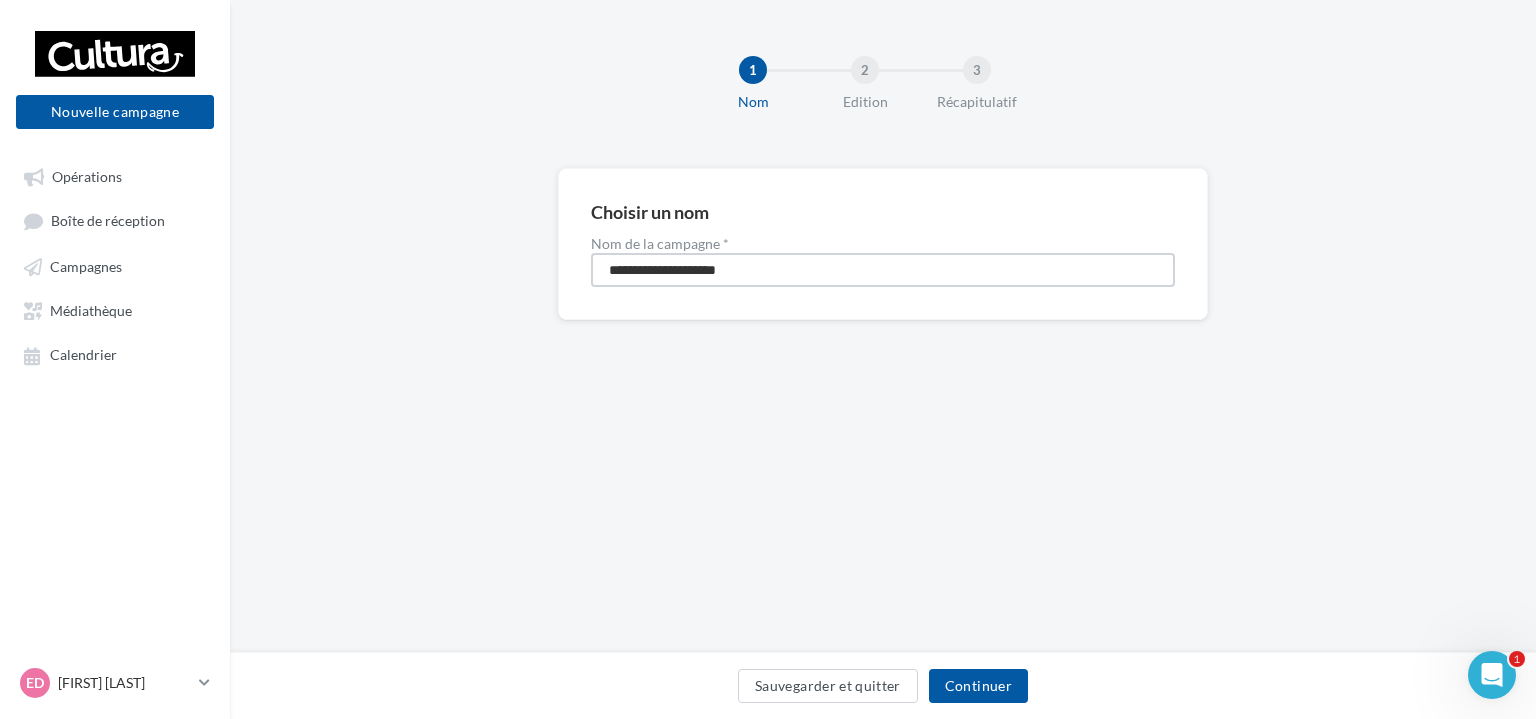 click on "**********" at bounding box center [883, 270] 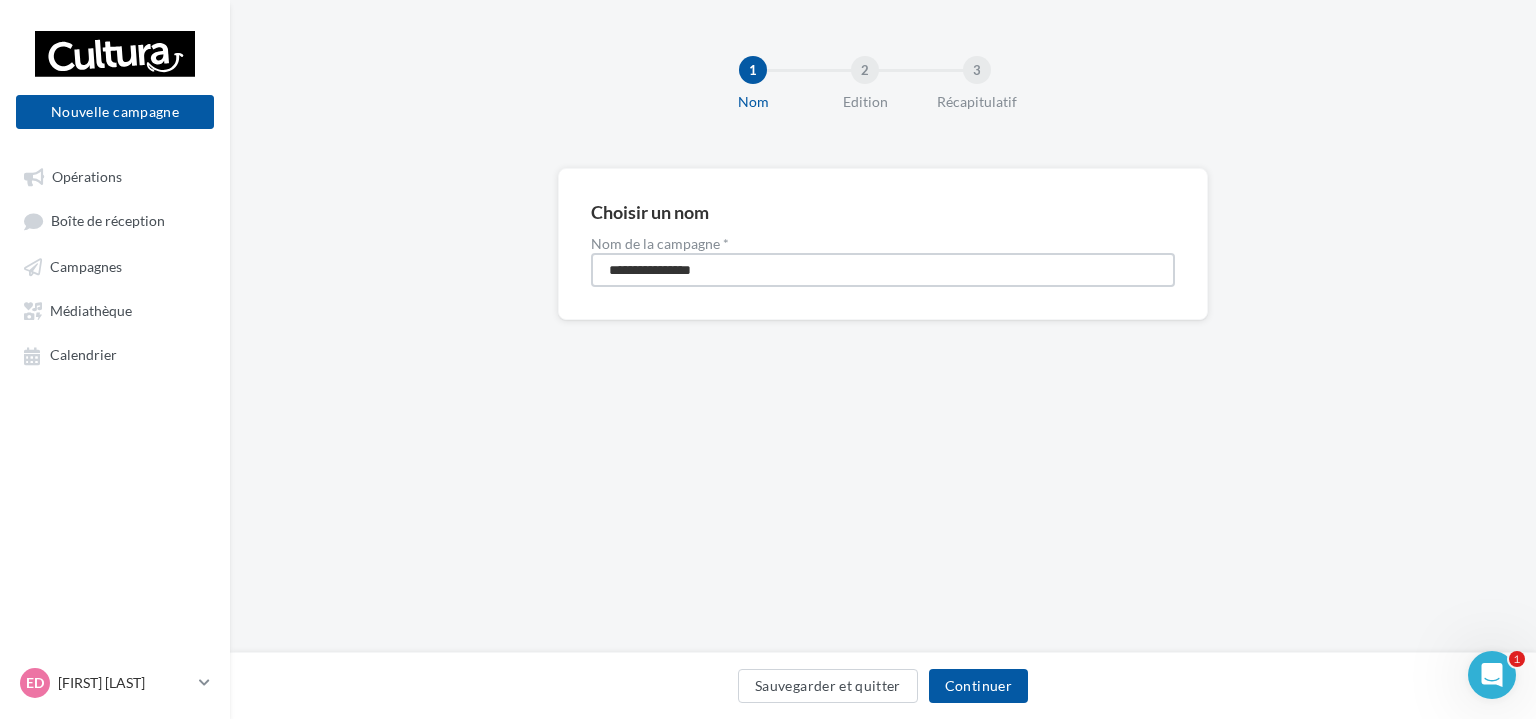click on "**********" at bounding box center (883, 270) 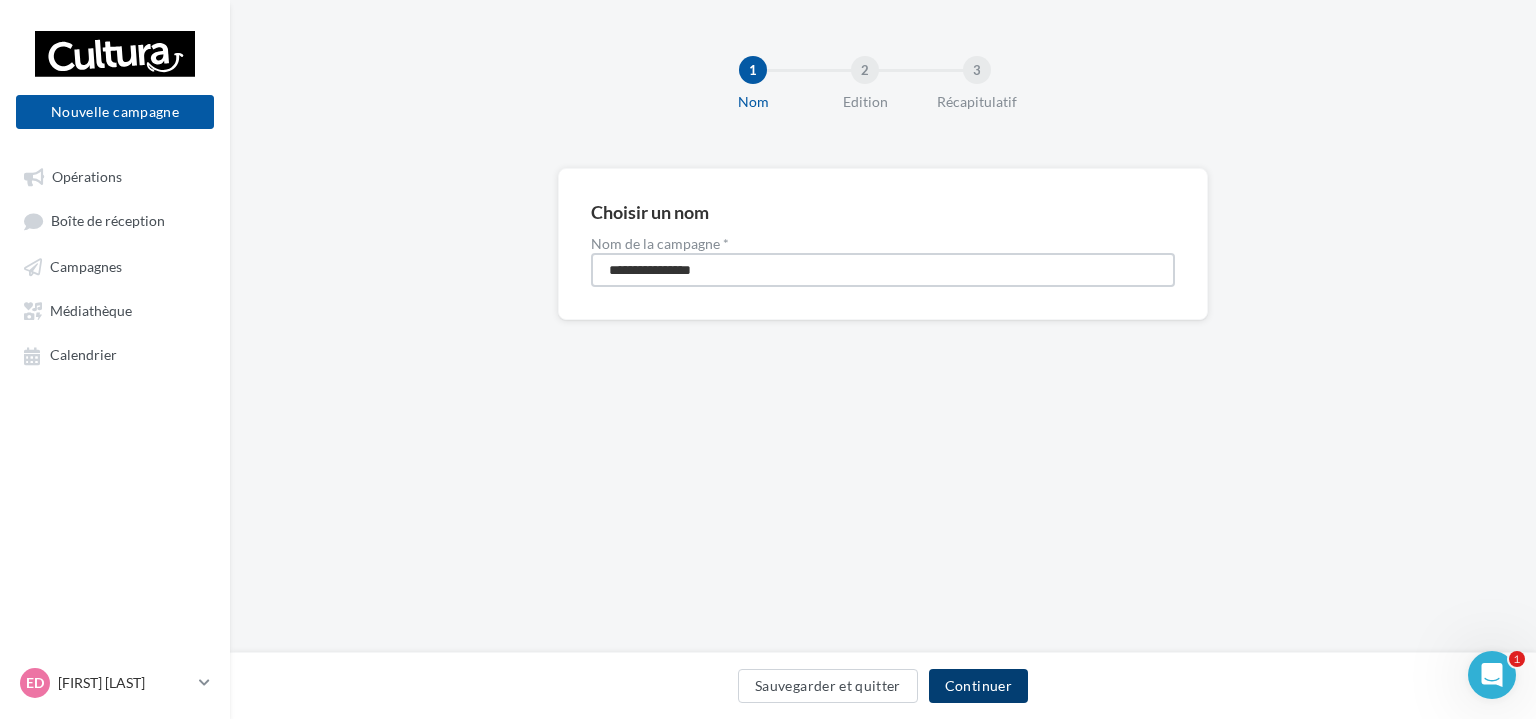 type on "**********" 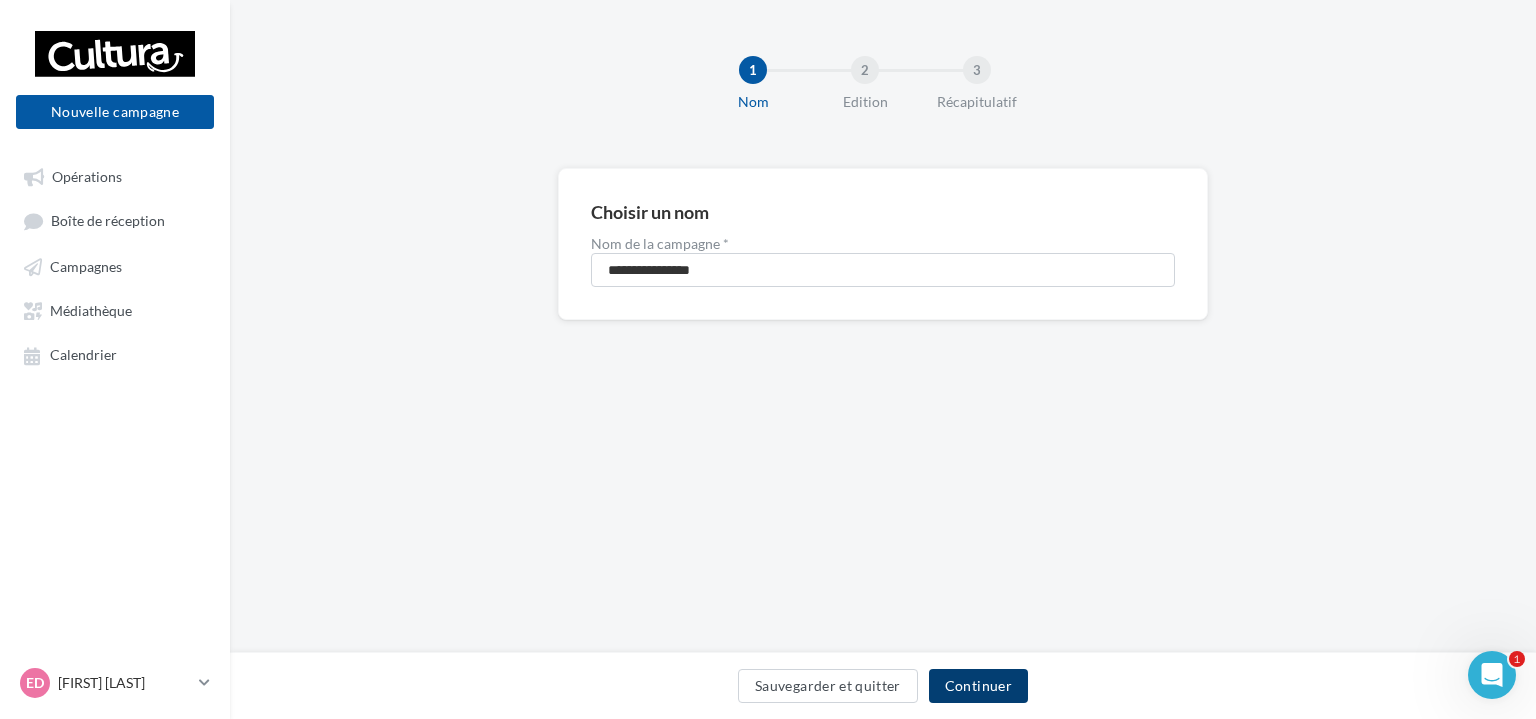 click on "Continuer" at bounding box center (978, 686) 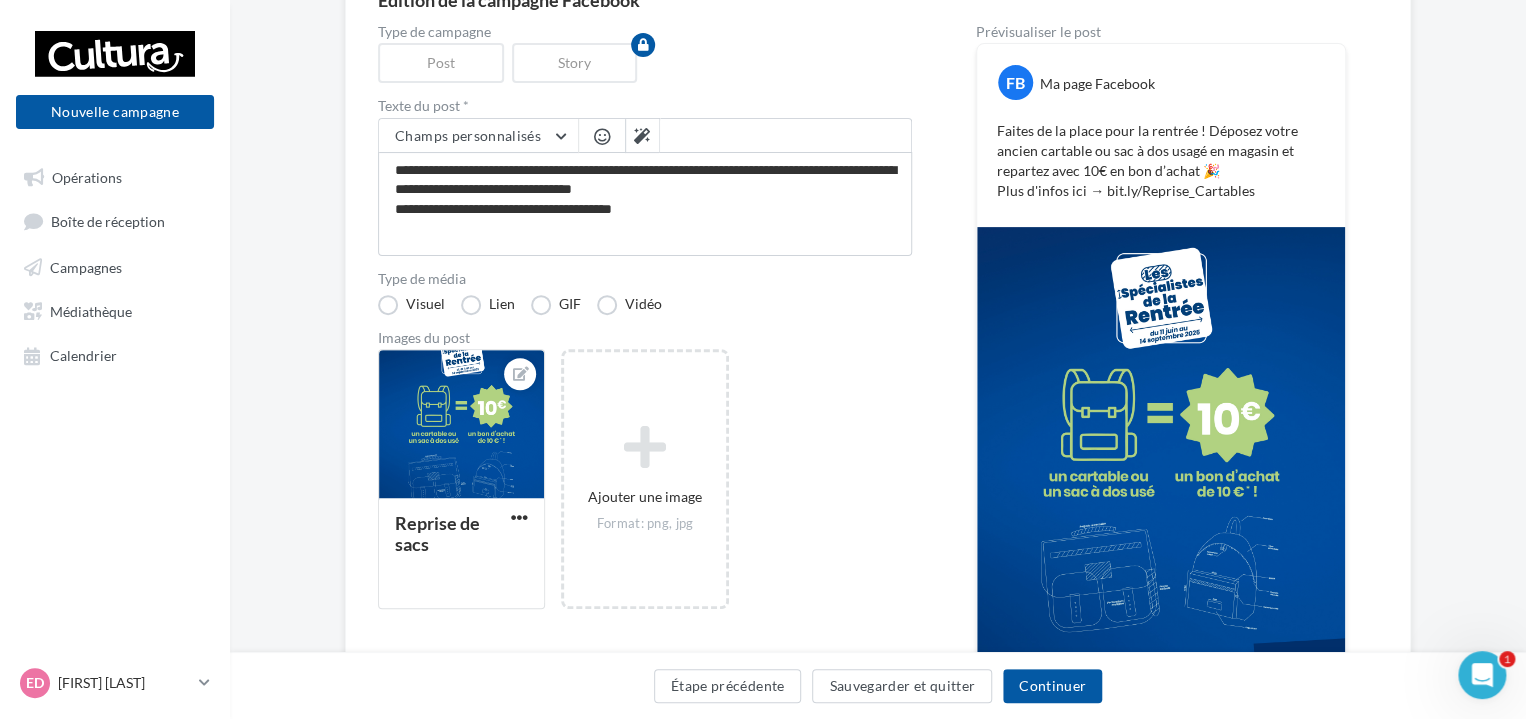 scroll, scrollTop: 208, scrollLeft: 0, axis: vertical 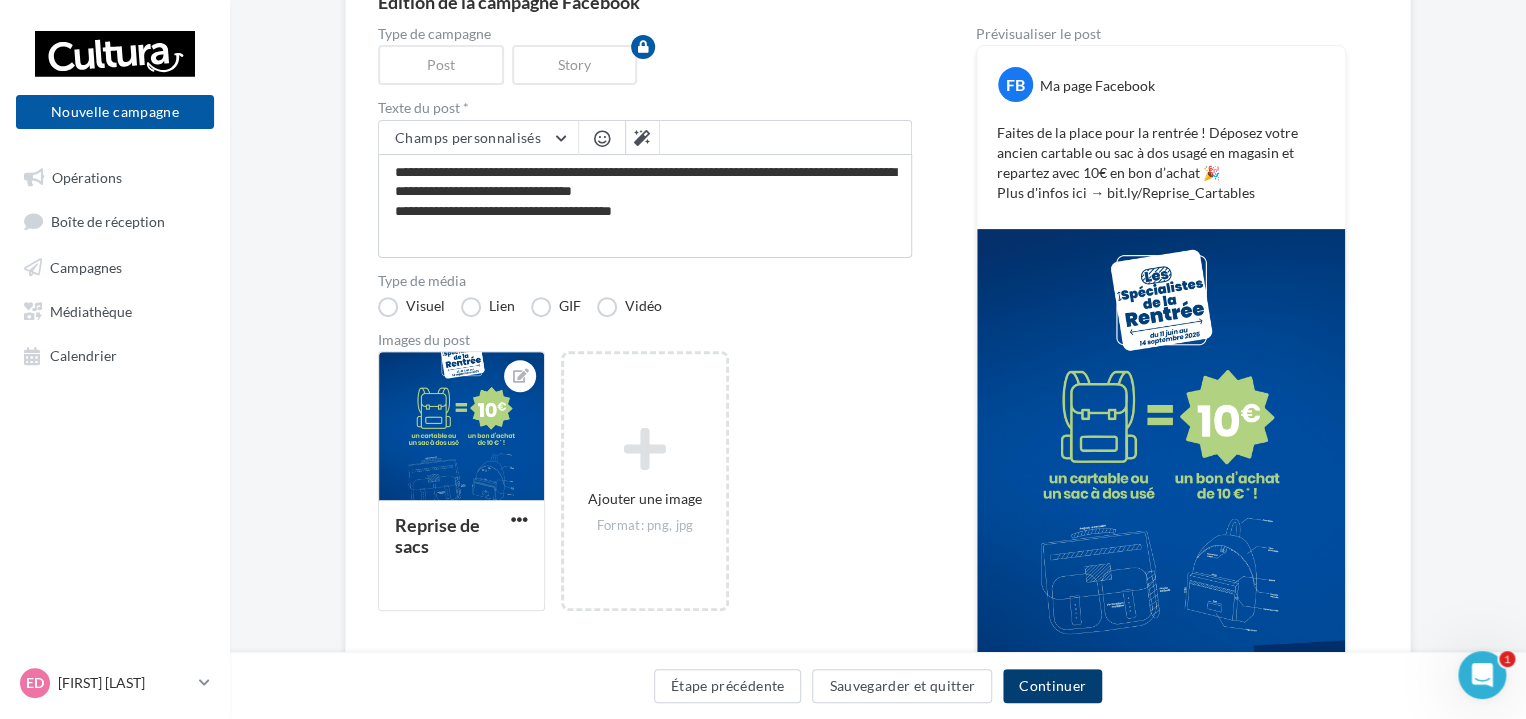click on "Continuer" at bounding box center (1052, 686) 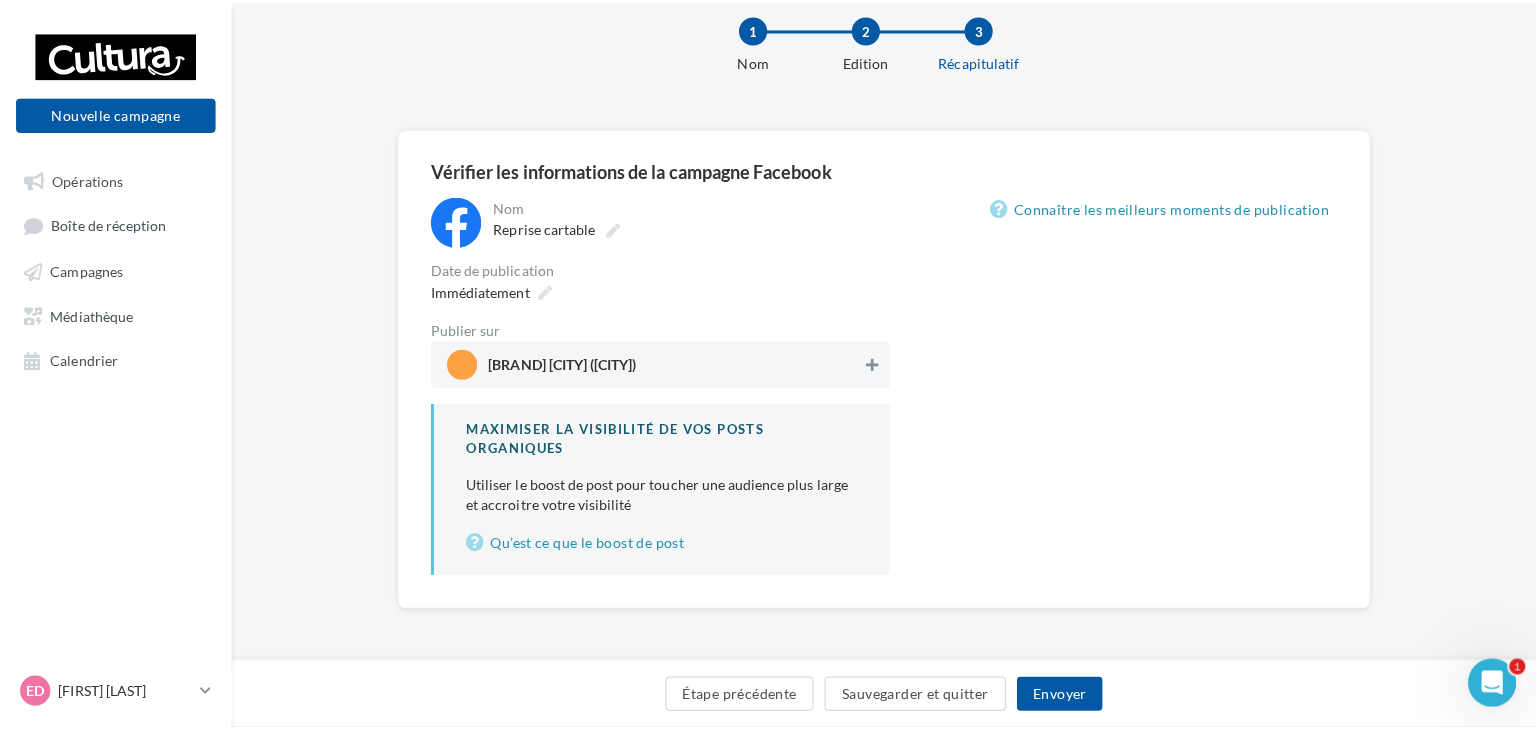 scroll, scrollTop: 40, scrollLeft: 0, axis: vertical 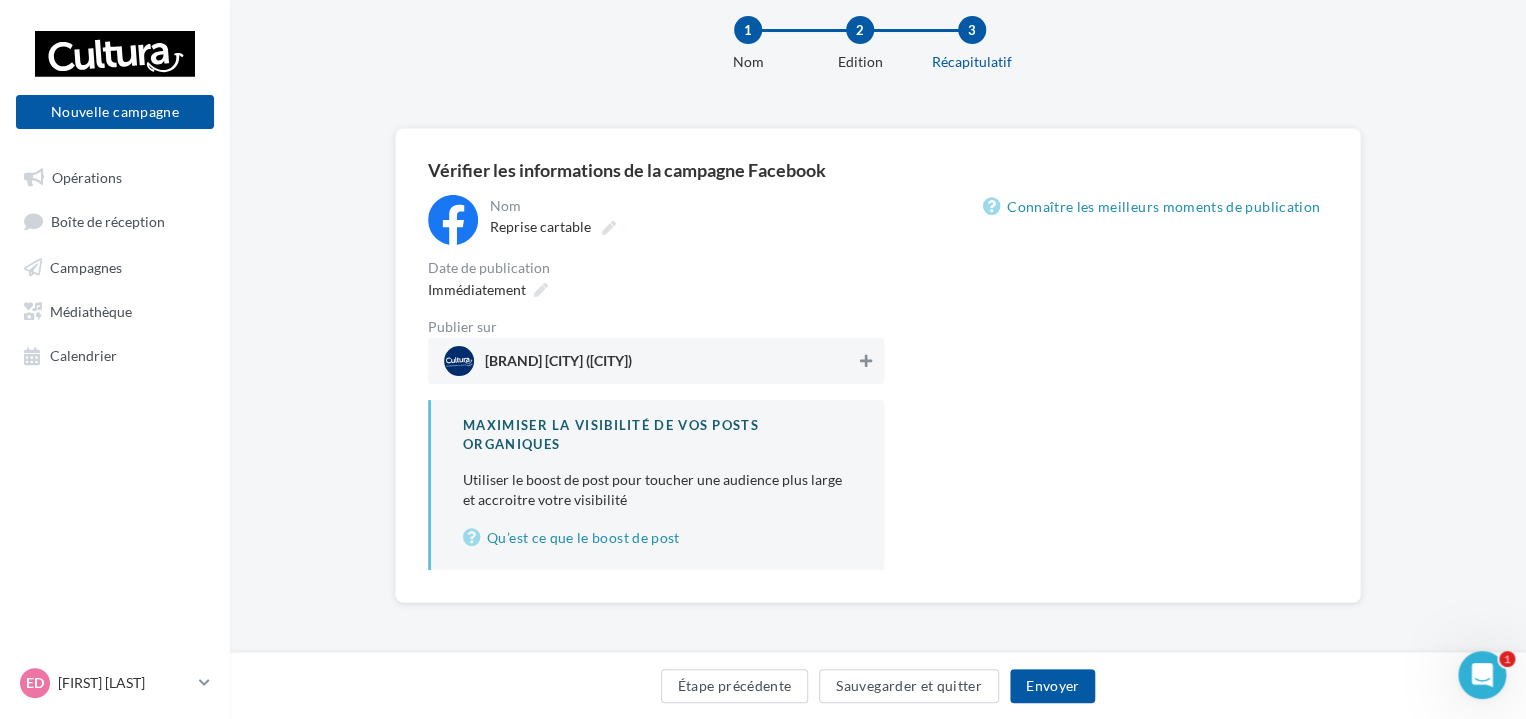 click on "**********" at bounding box center (656, 382) 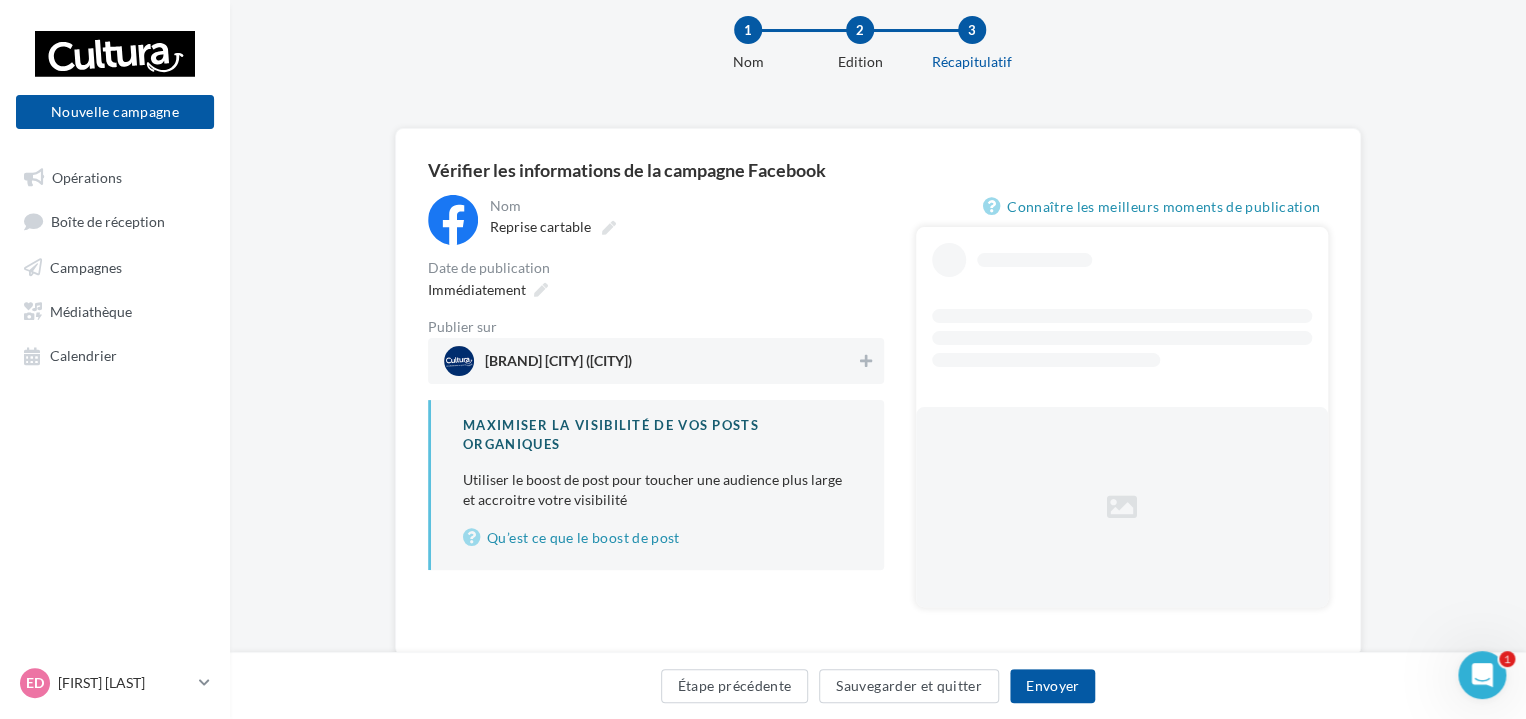 click on "Cultura Saint-Priest (Saint-Priest)" at bounding box center (656, 361) 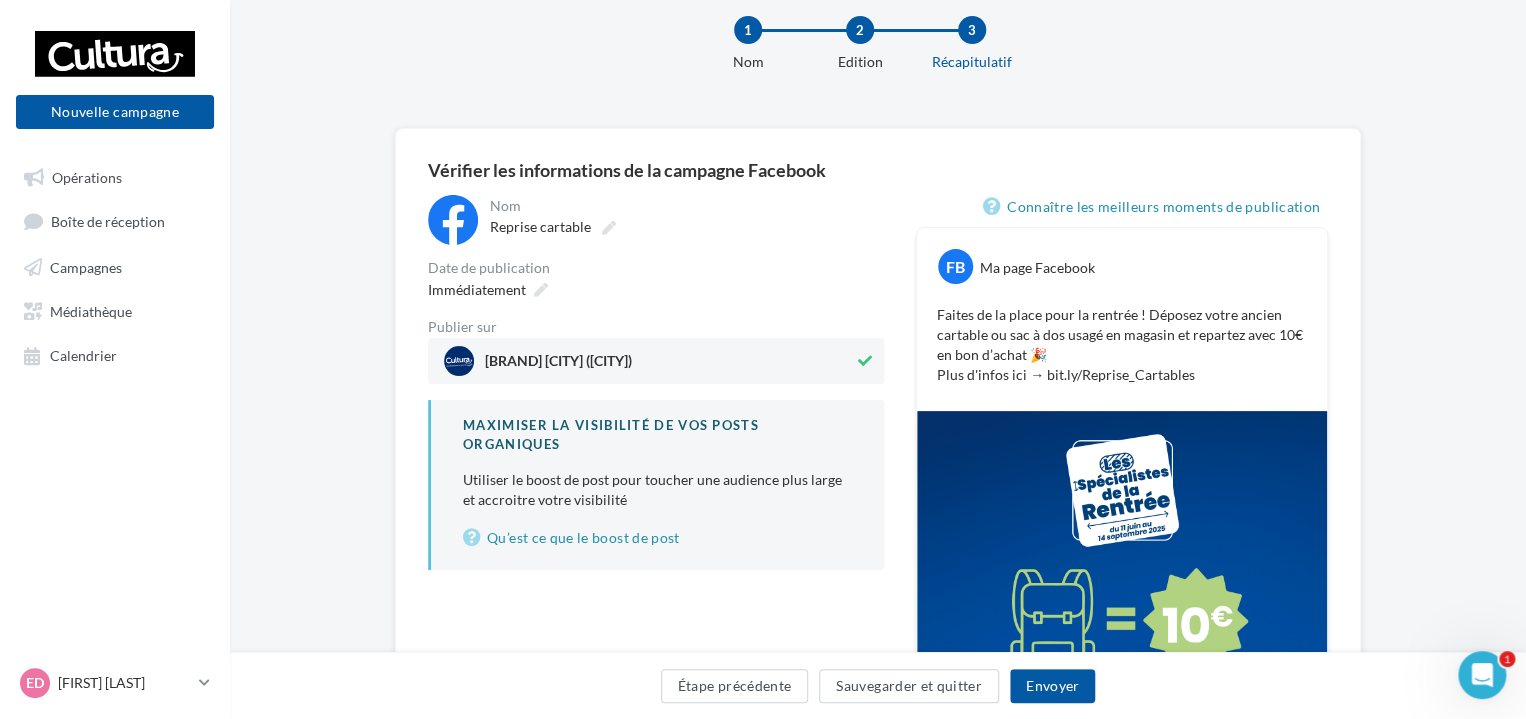 click on "Cultura Saint-Priest (Saint-Priest)" at bounding box center [656, 361] 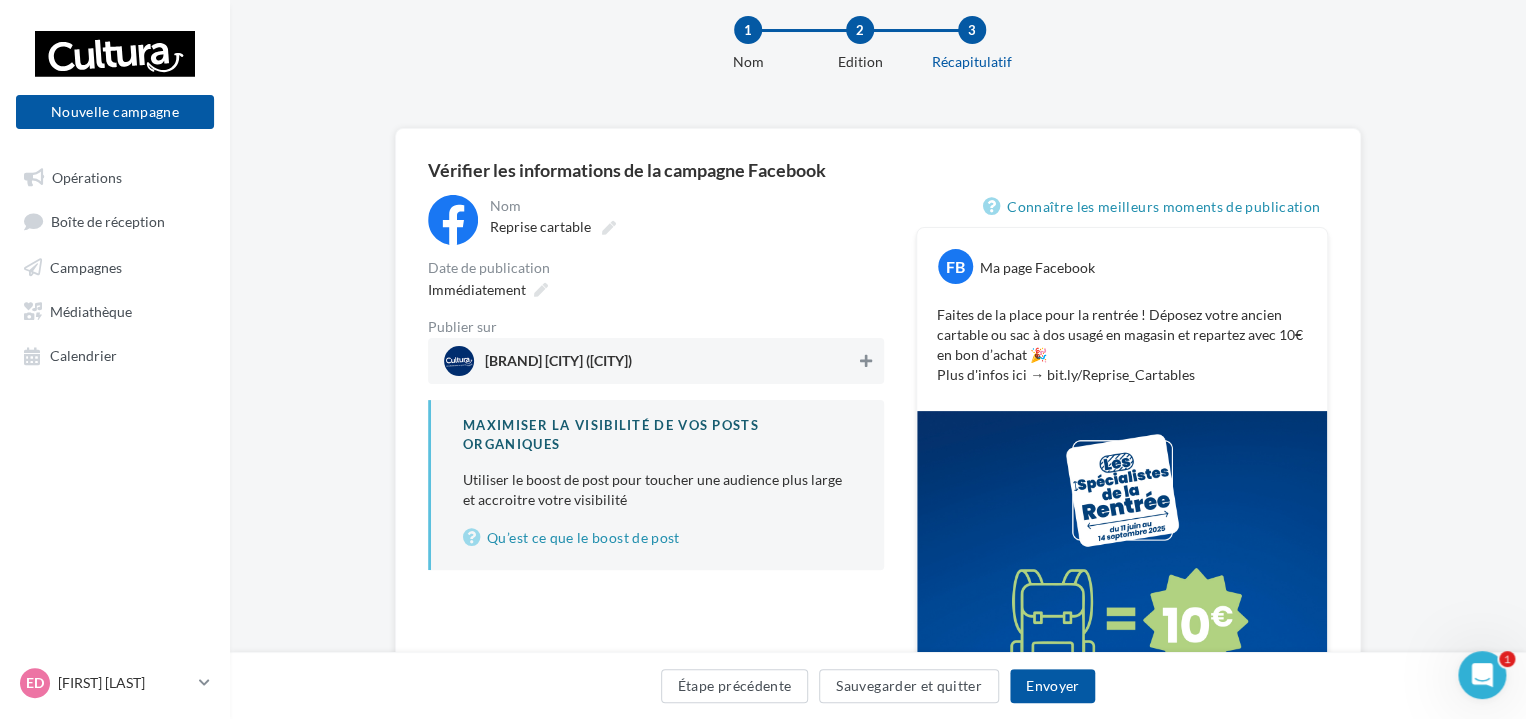 click at bounding box center (866, 361) 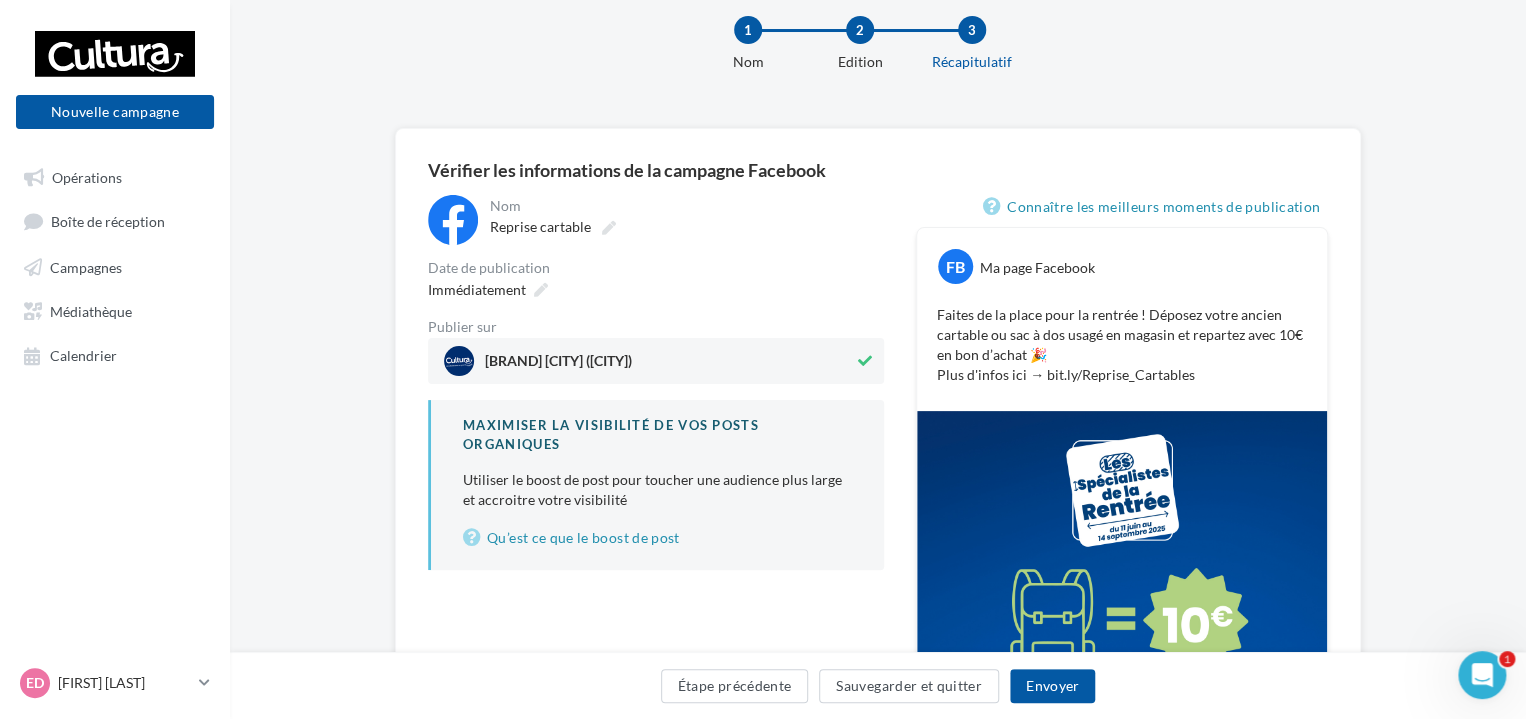 click on "**********" at bounding box center (656, 382) 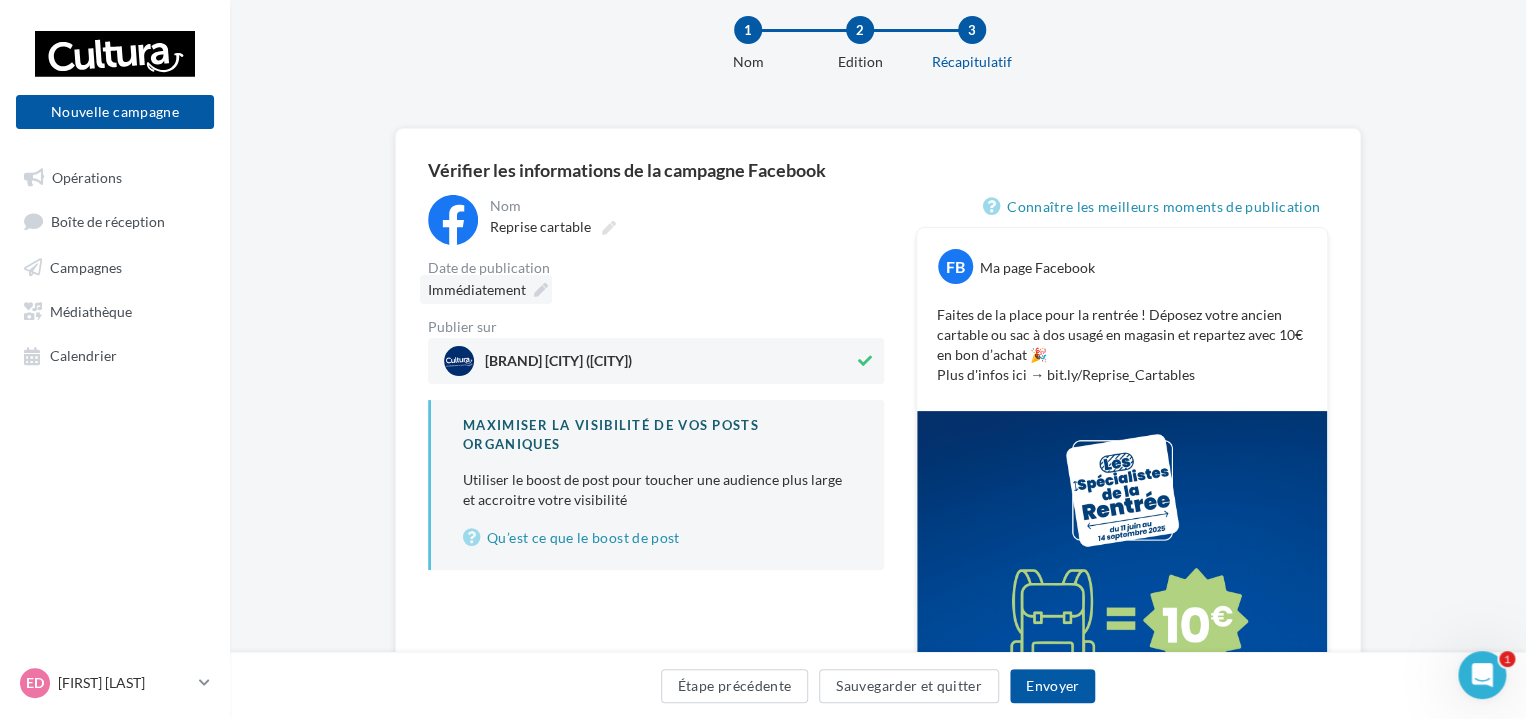 click at bounding box center (541, 290) 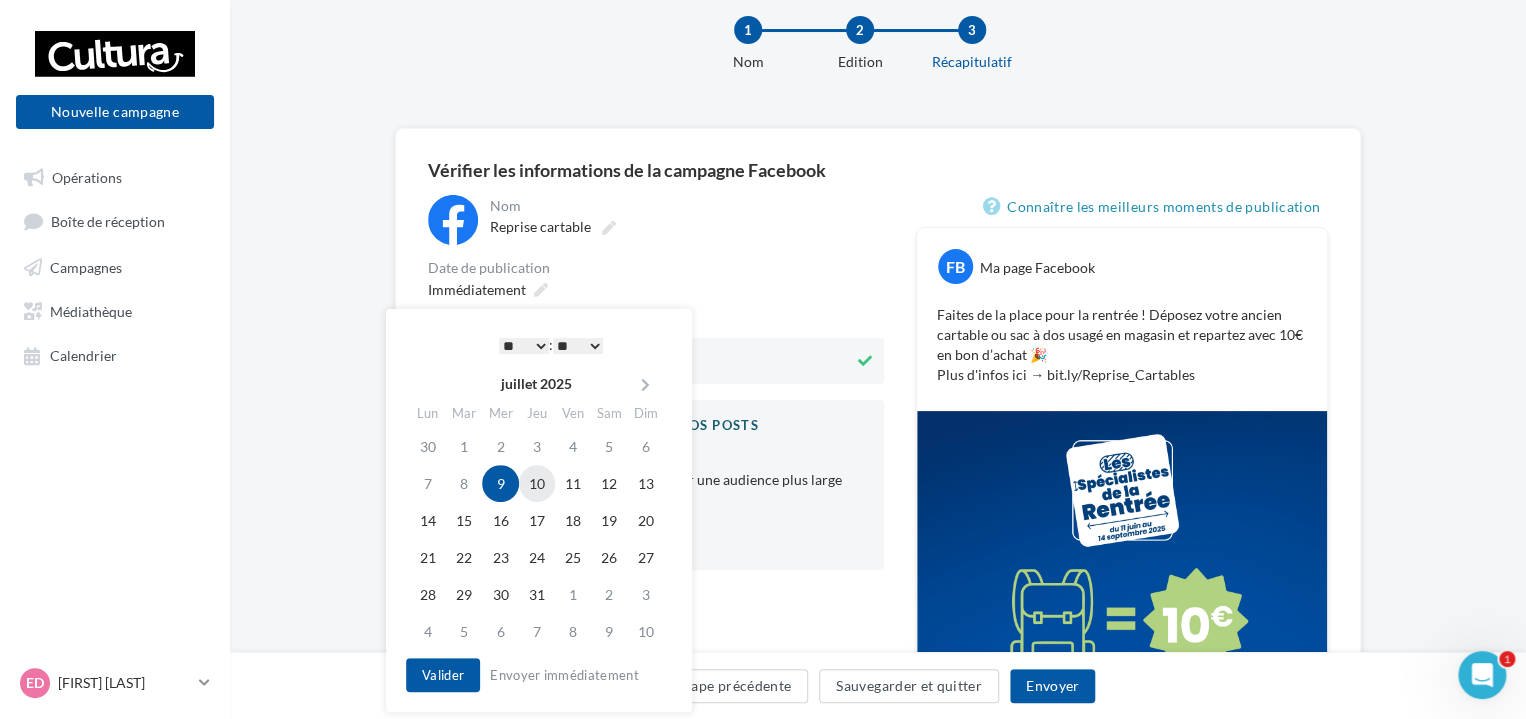 click on "10" at bounding box center [537, 483] 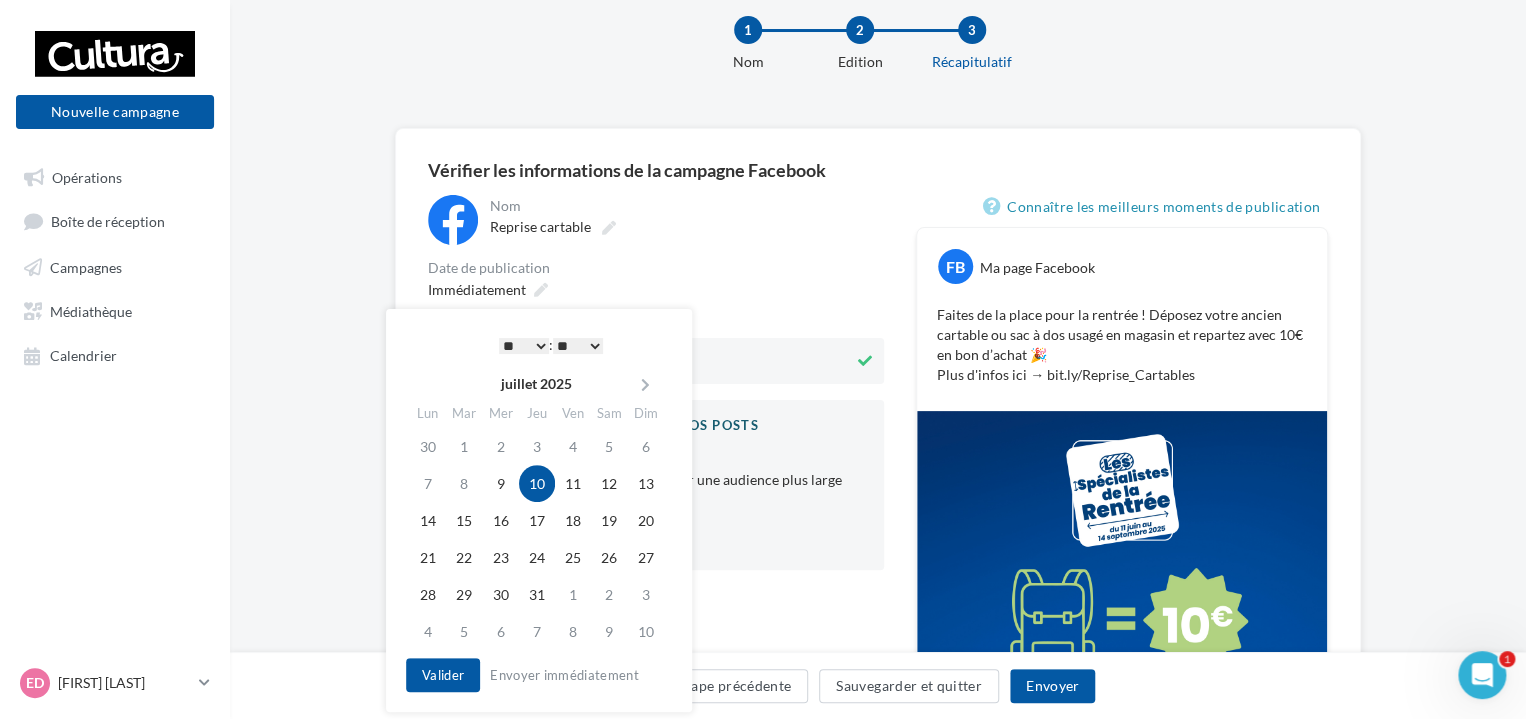 click on "* * * * * * * * * * ** ** ** ** ** ** ** ** ** ** ** ** ** **  :  ** ** ** ** ** **" at bounding box center (551, 345) 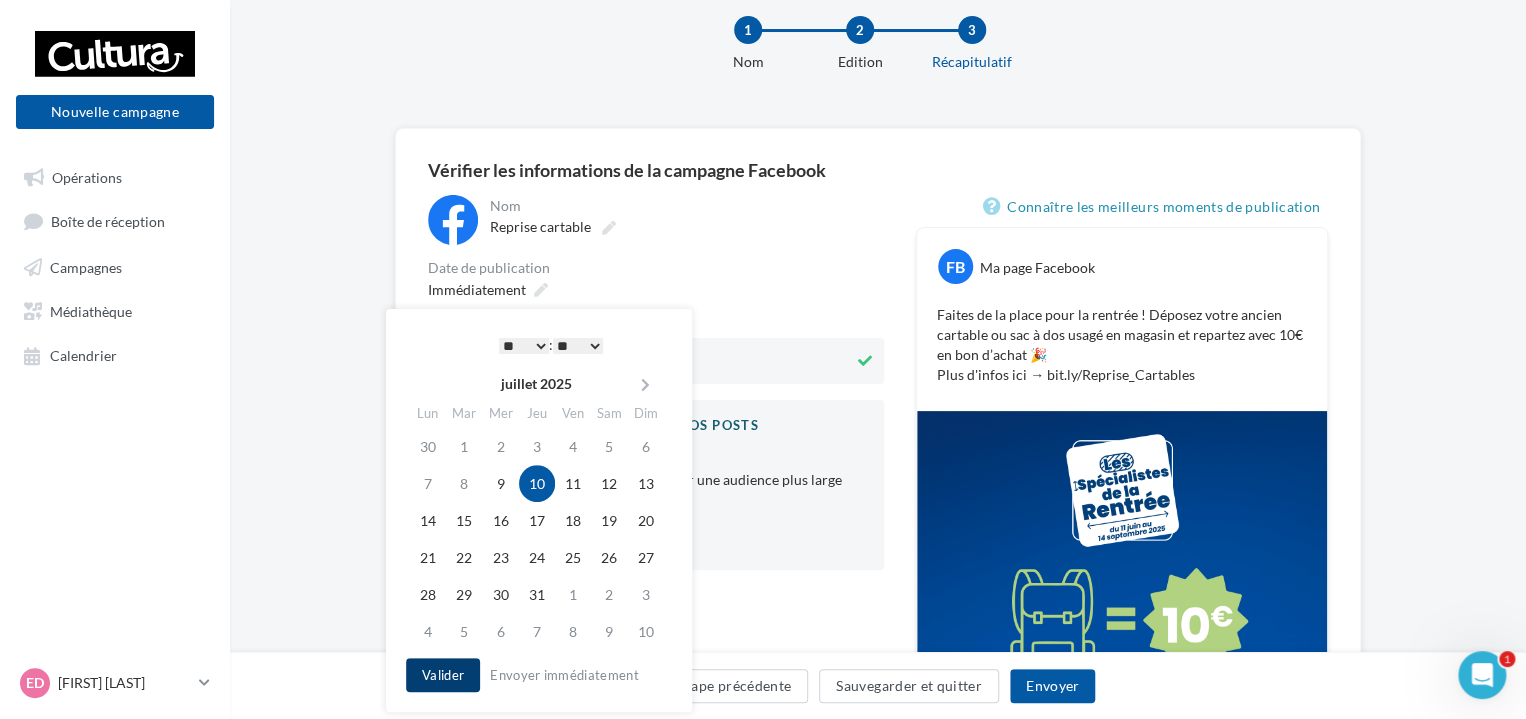 click on "Valider" at bounding box center (443, 675) 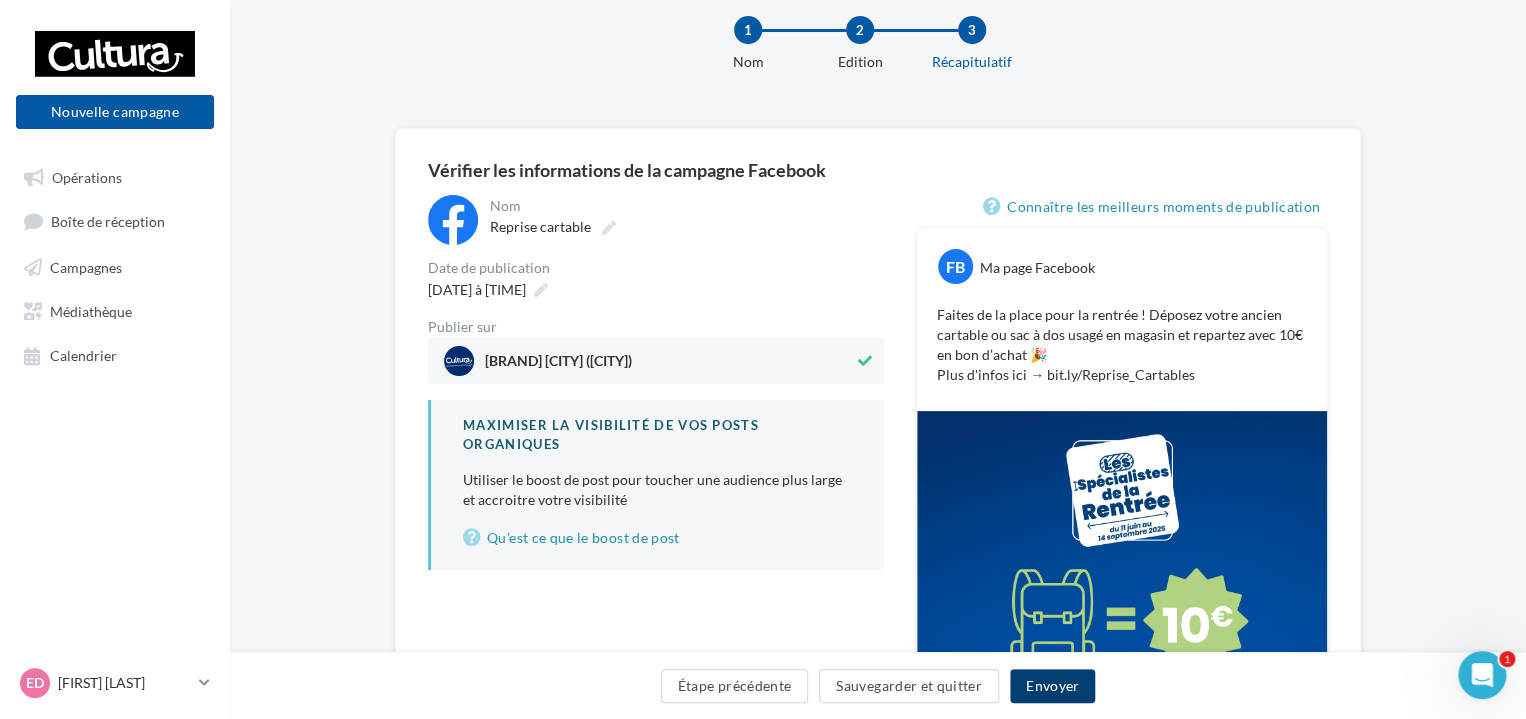 click on "Envoyer" at bounding box center [1052, 686] 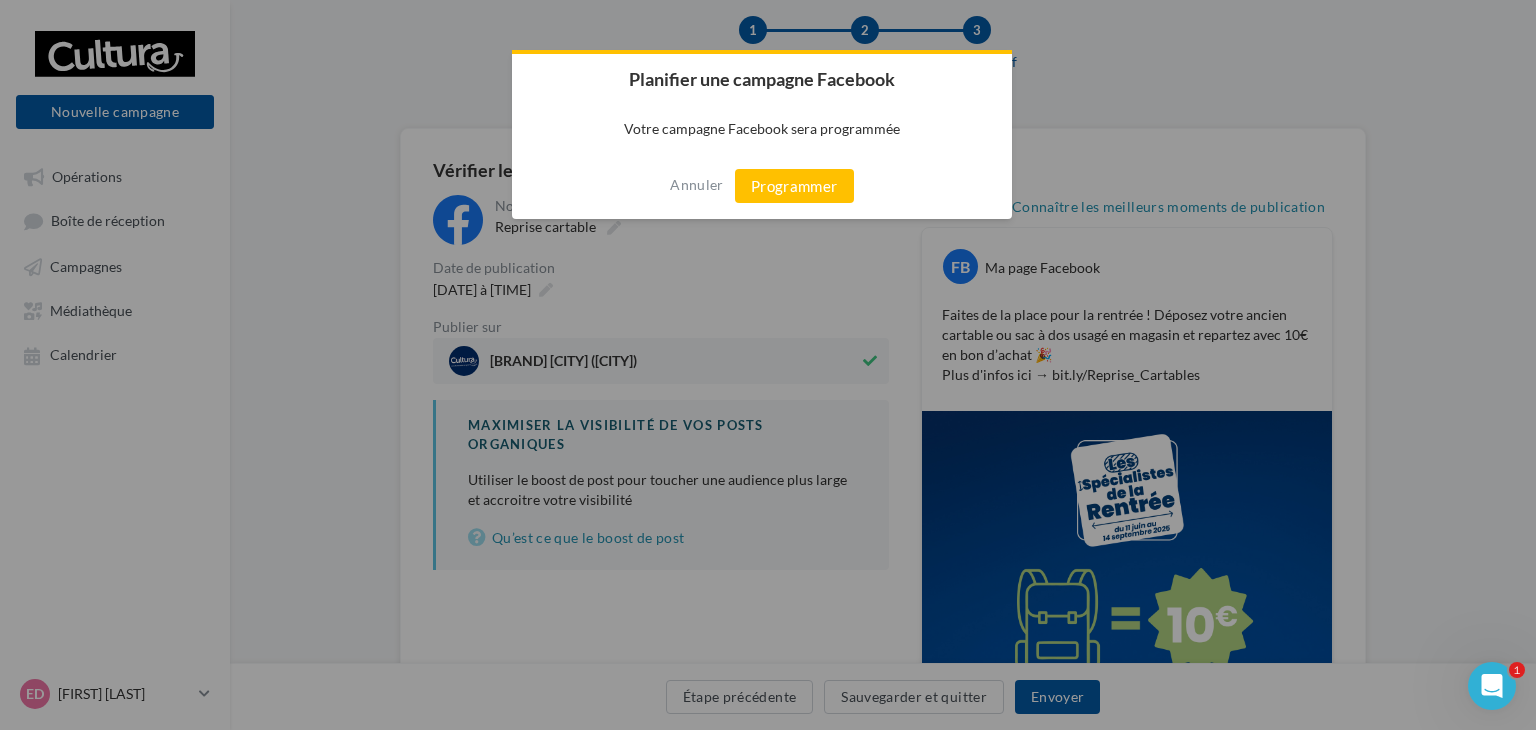 click on "Annuler
Programmer" at bounding box center [762, 186] 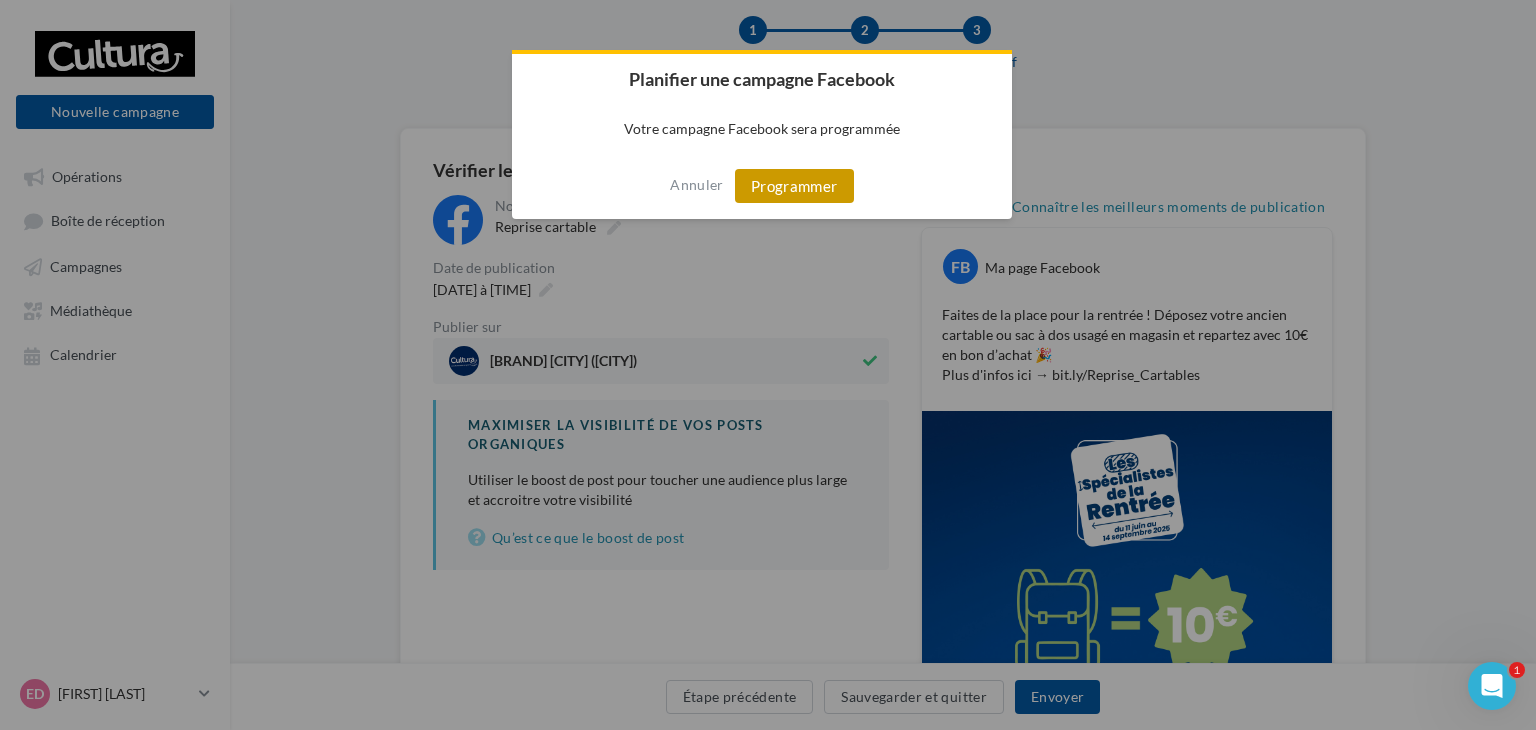 click on "Programmer" at bounding box center (794, 186) 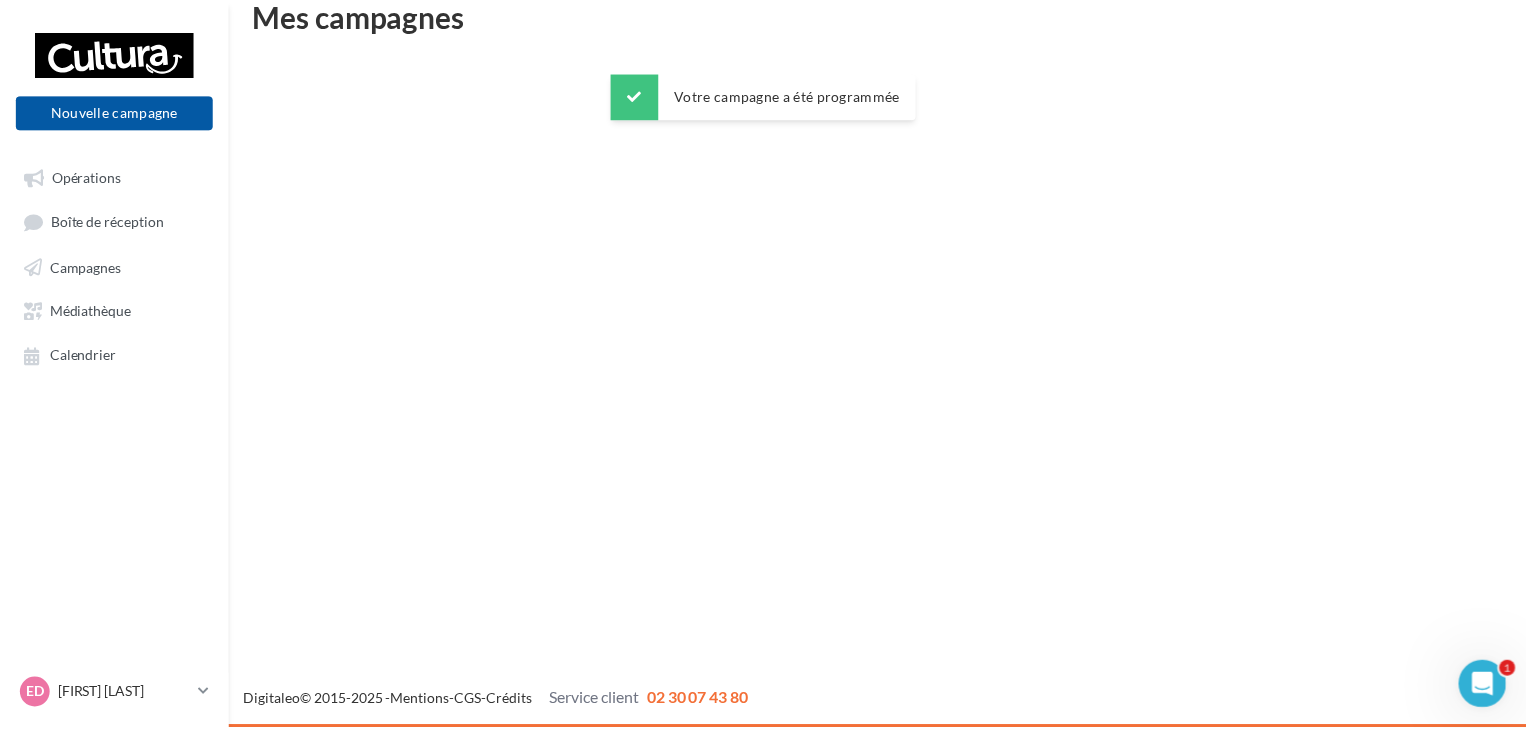 scroll, scrollTop: 32, scrollLeft: 0, axis: vertical 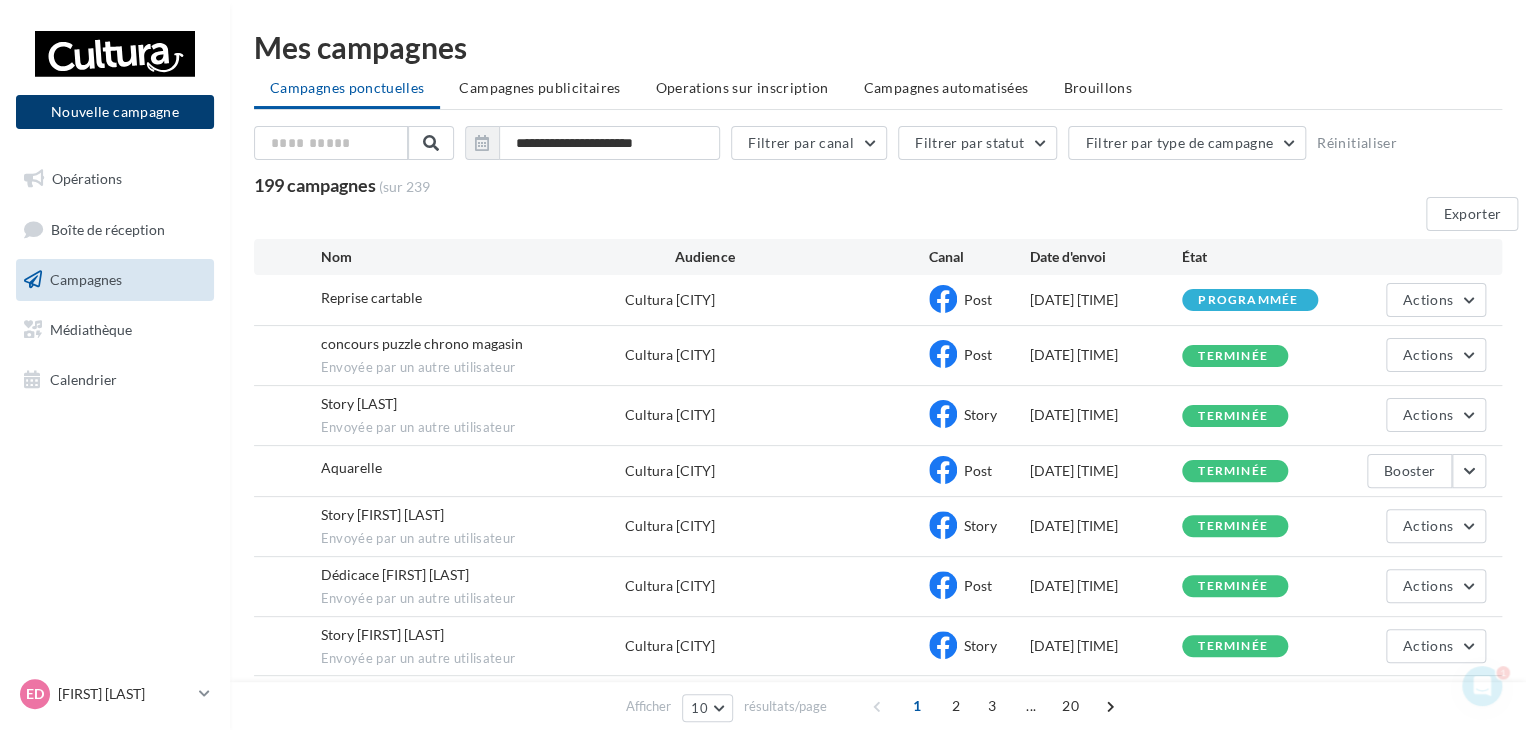click on "Nouvelle campagne" at bounding box center (115, 112) 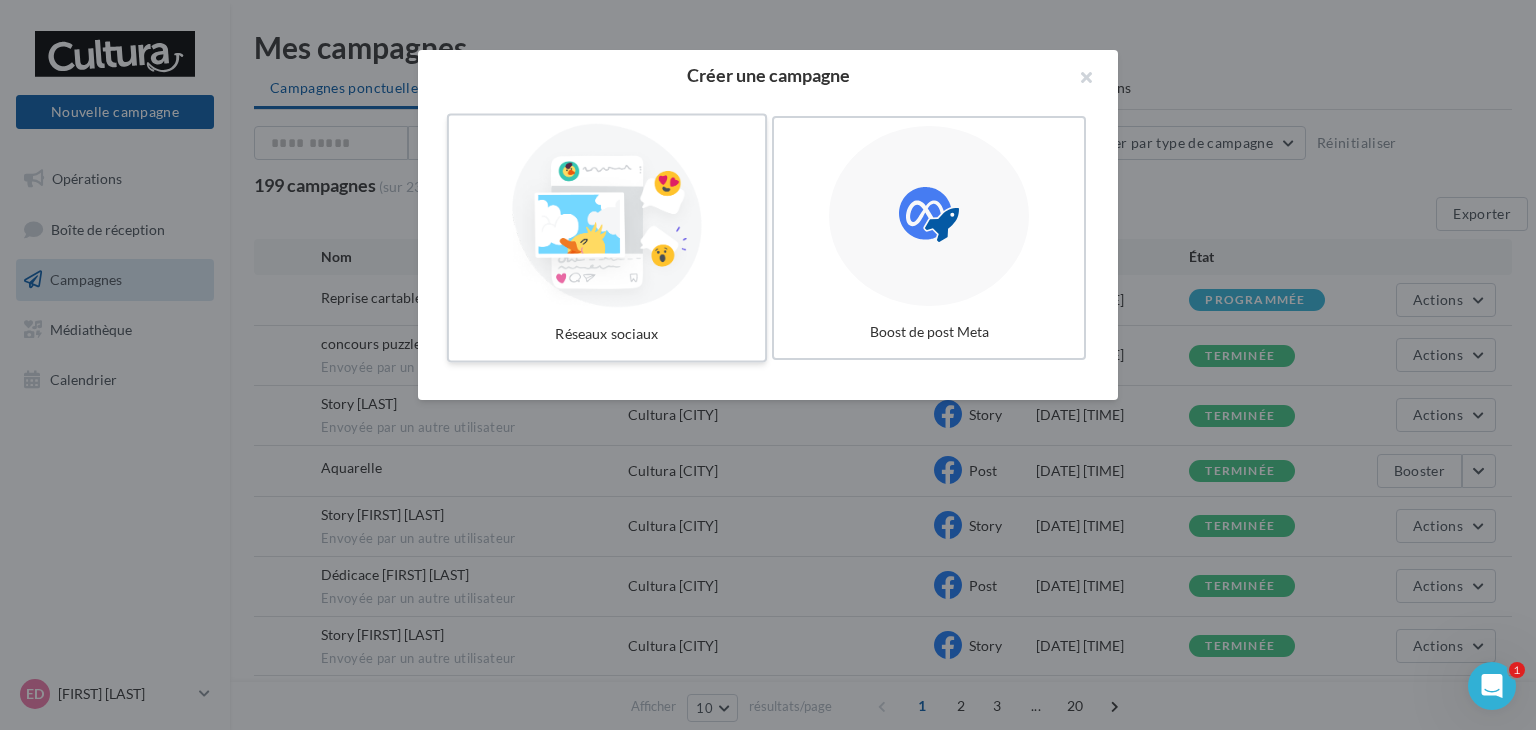click at bounding box center (607, 216) 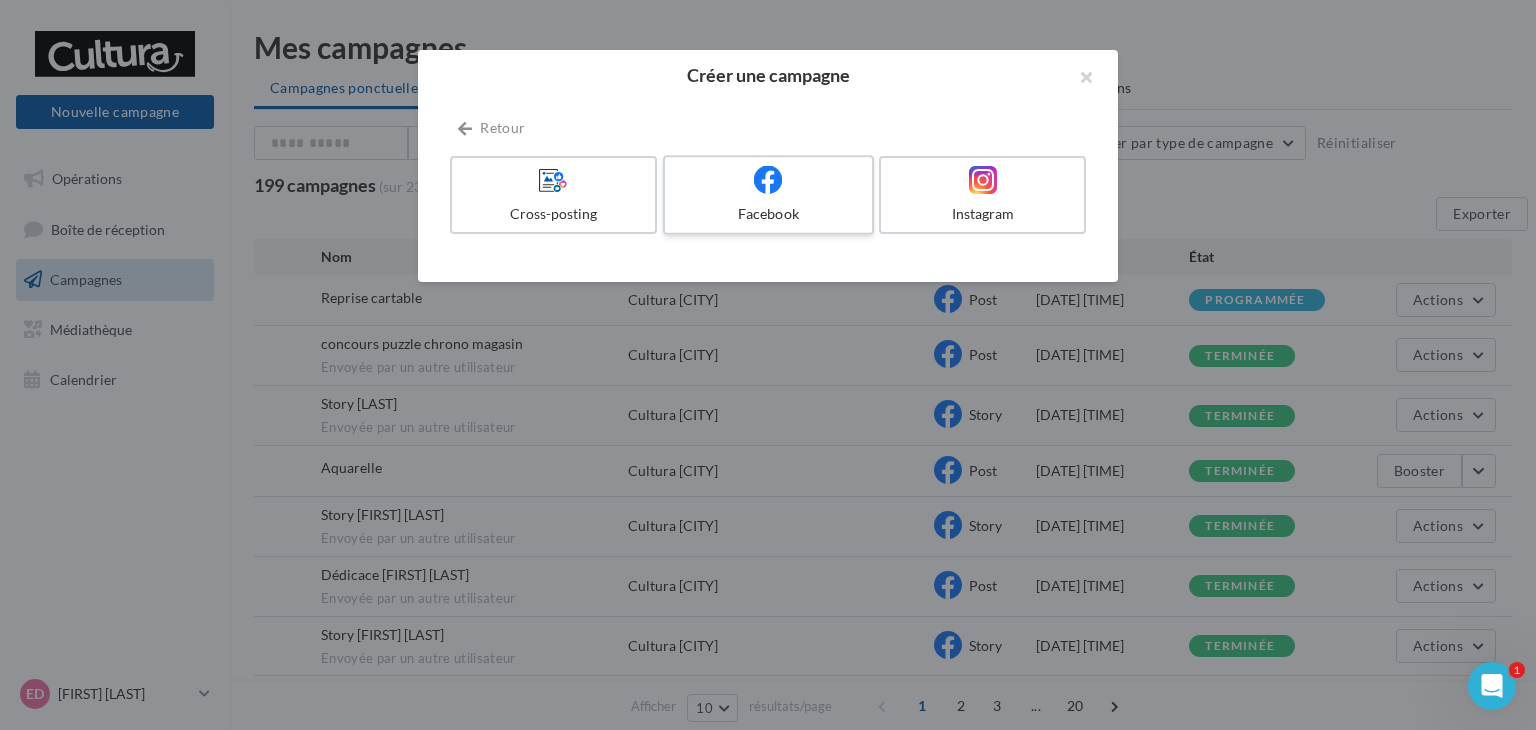 click on "Facebook" at bounding box center (768, 214) 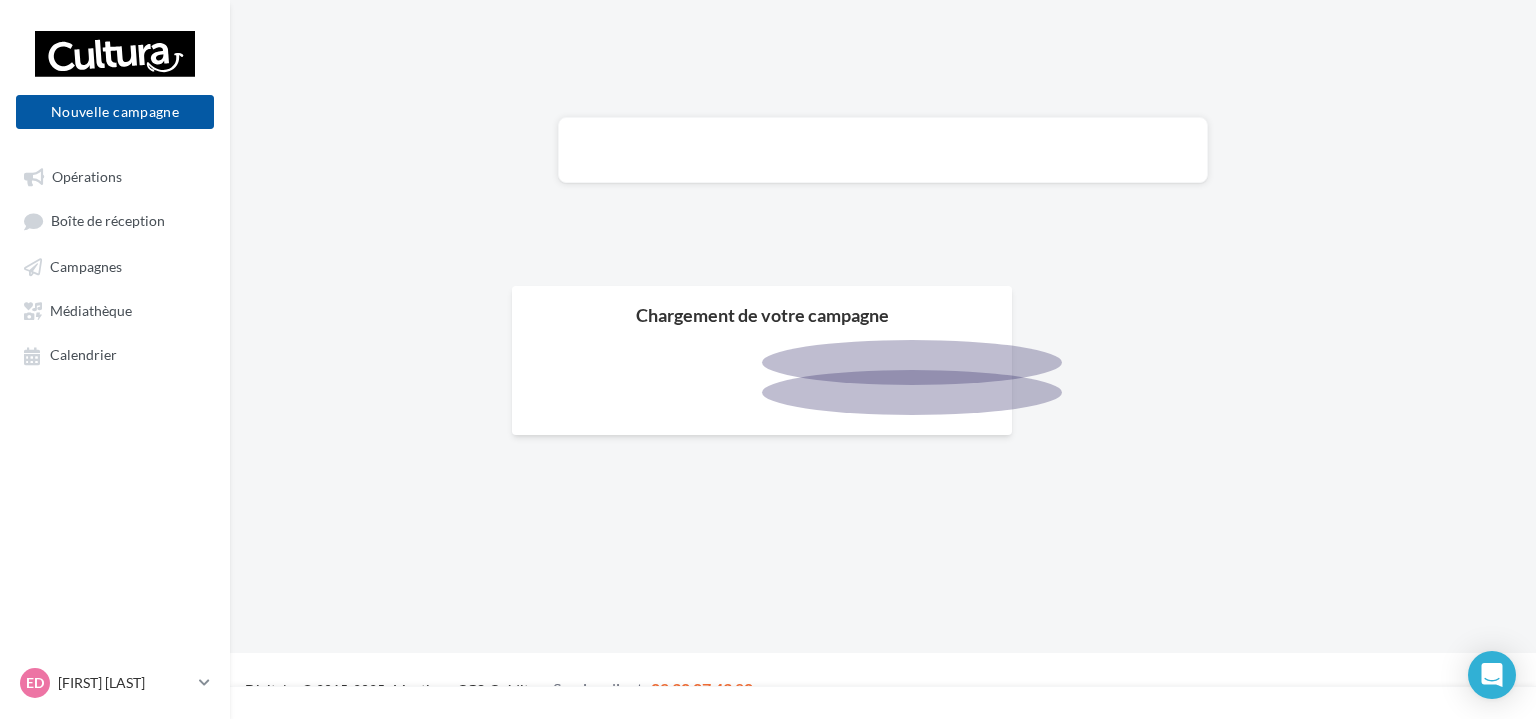 scroll, scrollTop: 0, scrollLeft: 0, axis: both 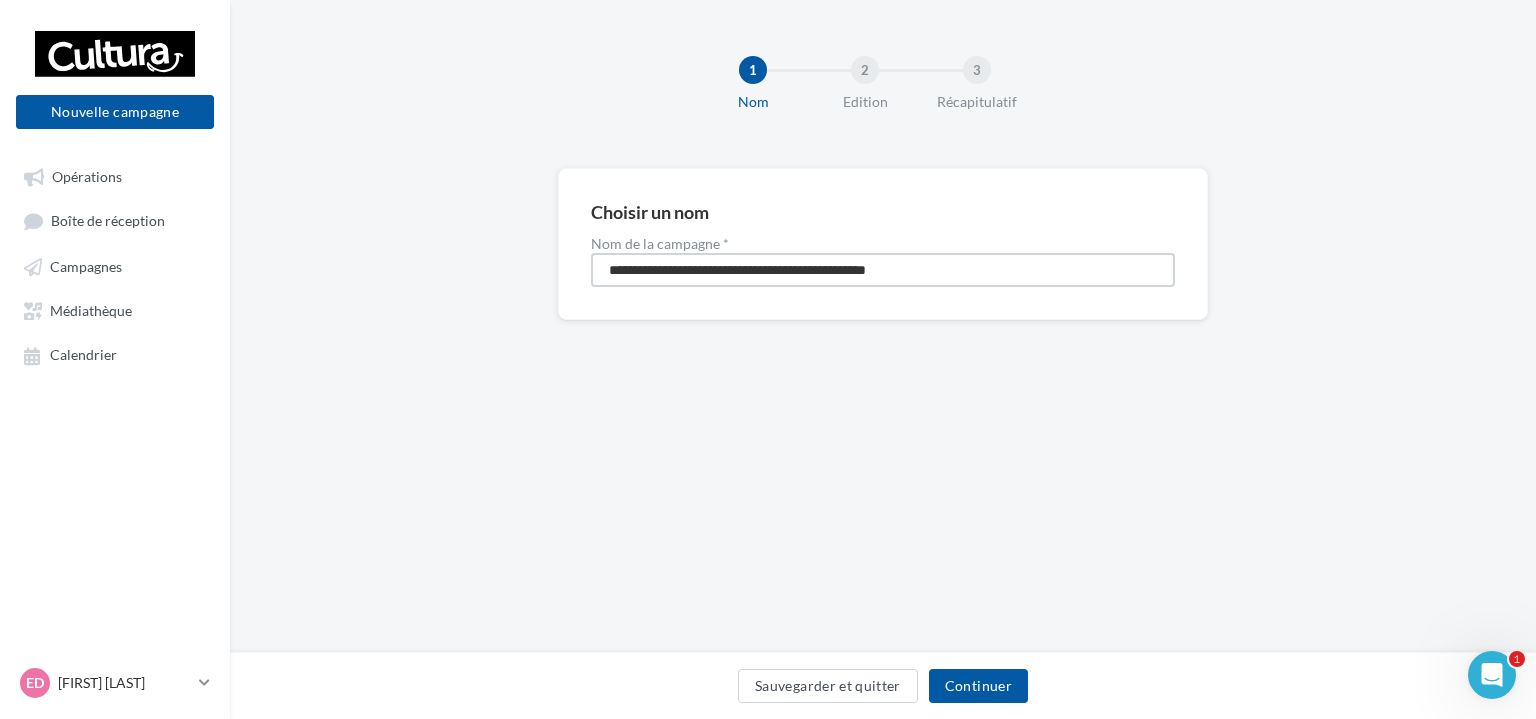 click on "**********" at bounding box center (883, 270) 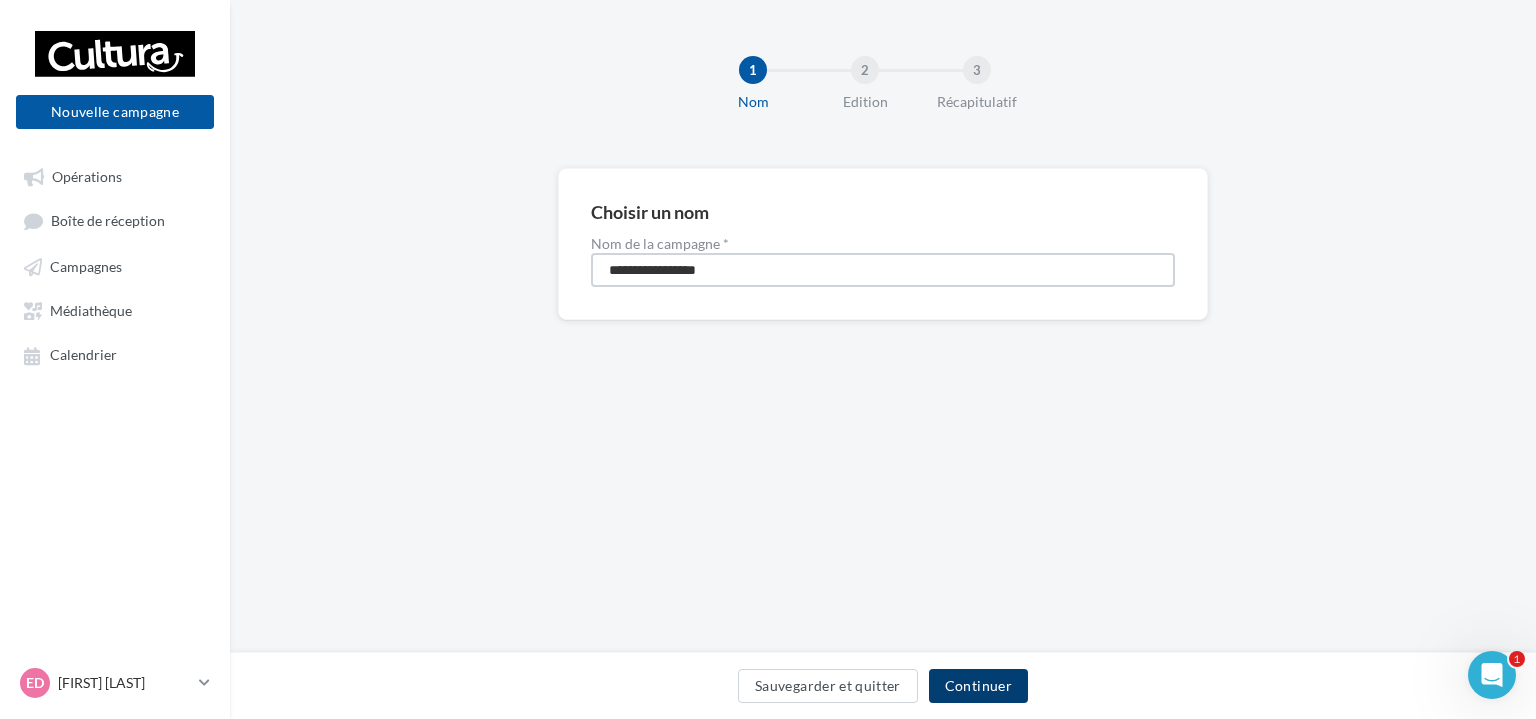 type on "**********" 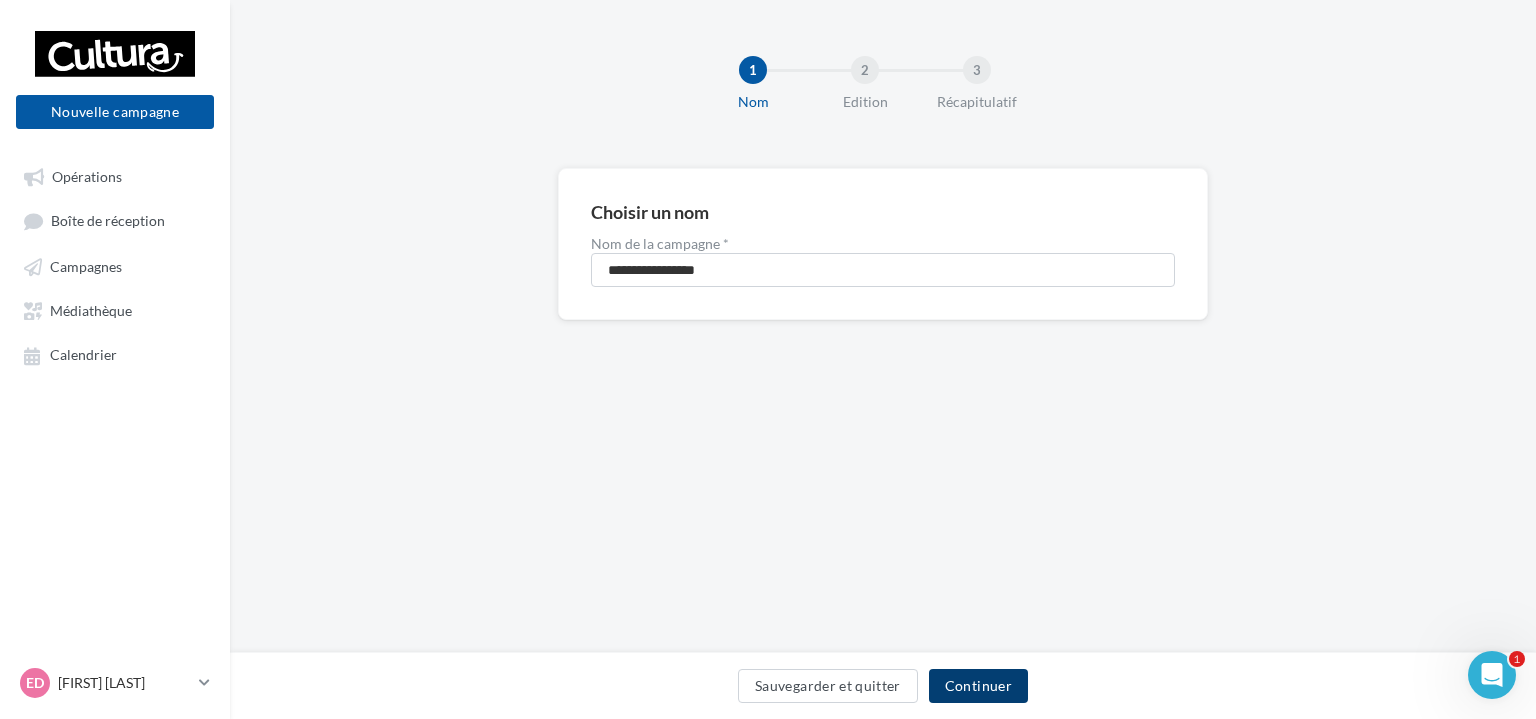 click on "Continuer" at bounding box center (978, 686) 